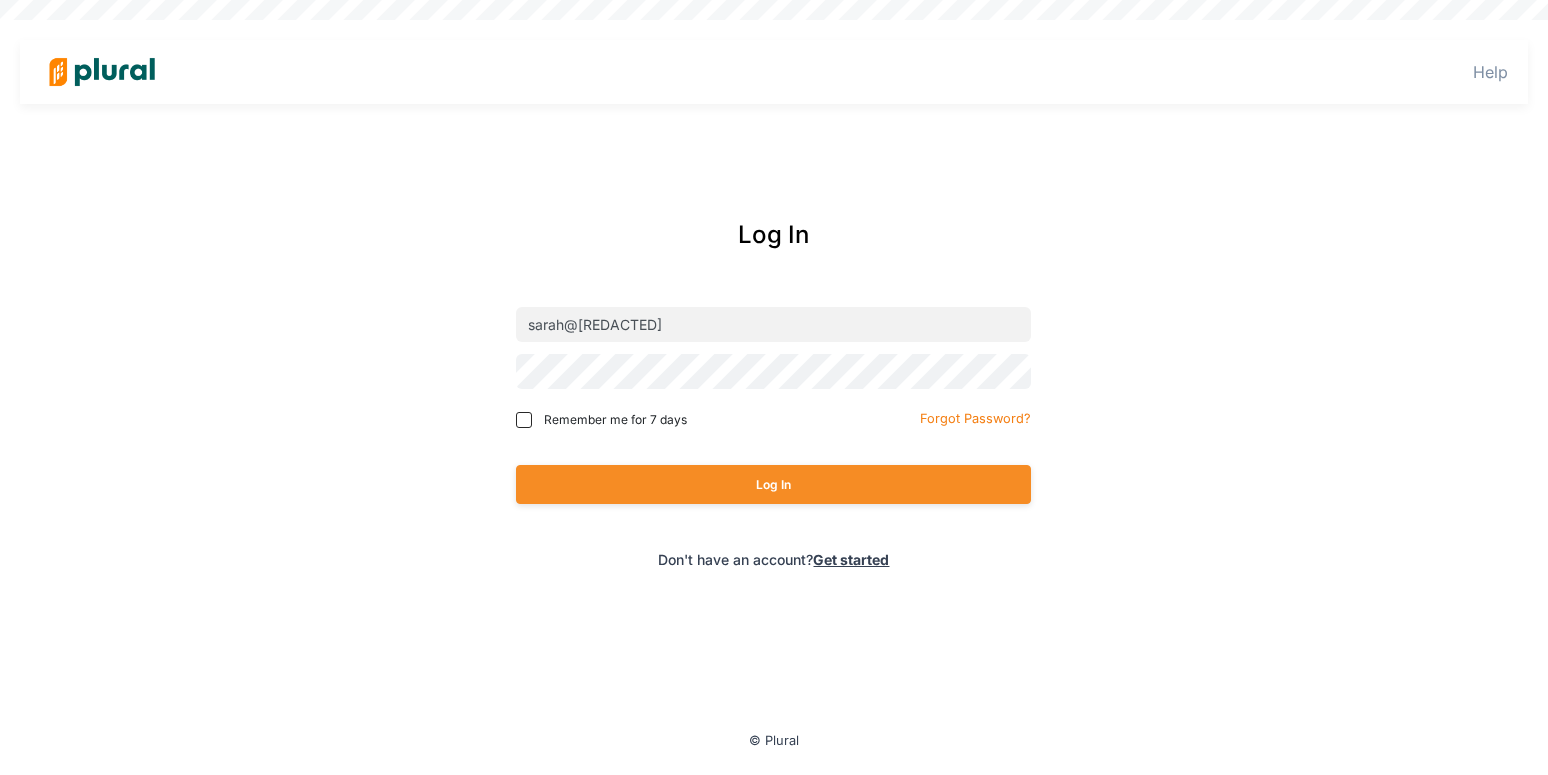 scroll, scrollTop: 0, scrollLeft: 0, axis: both 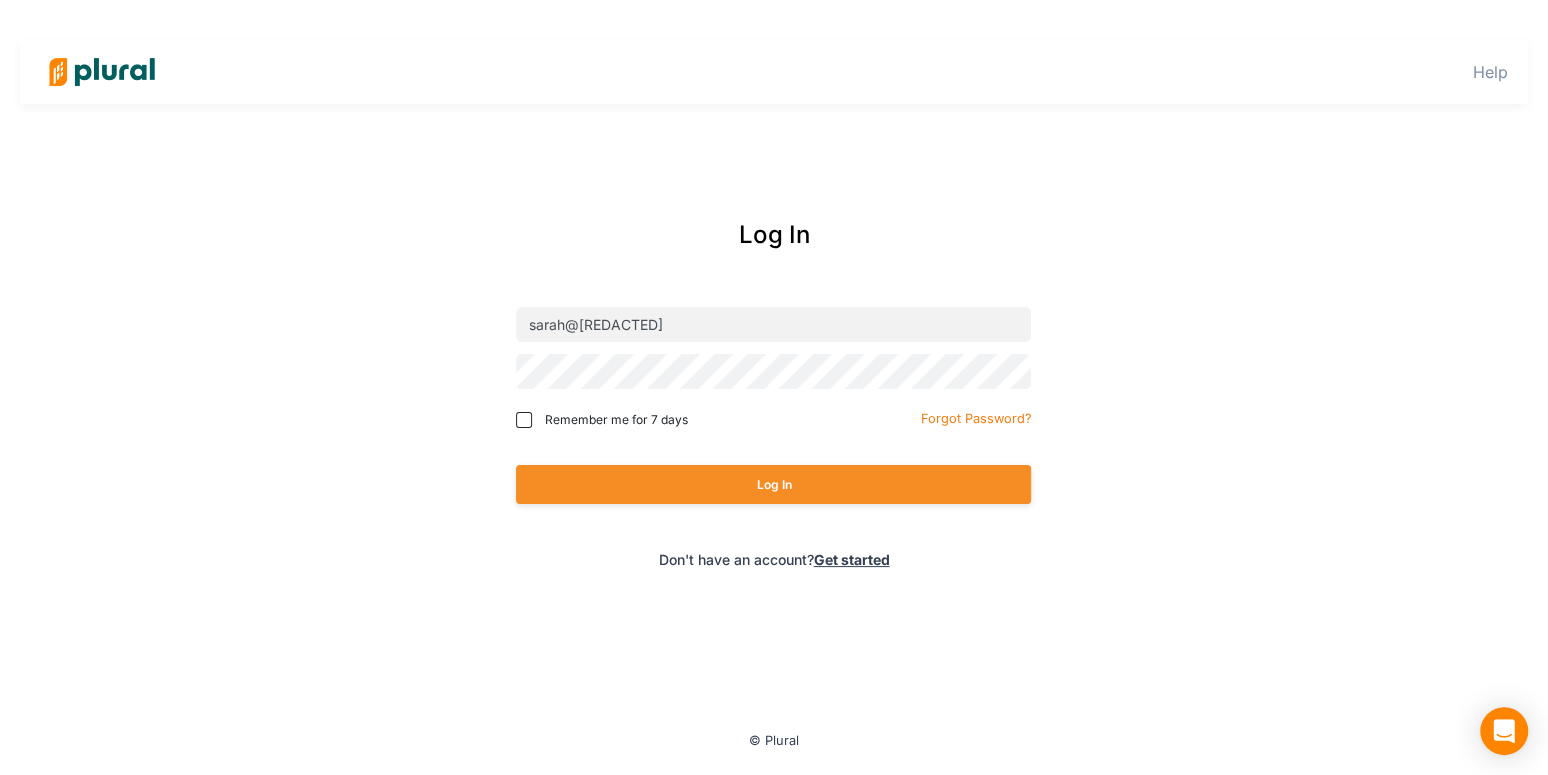 click on "Remember me for 7 days" at bounding box center (615, 420) 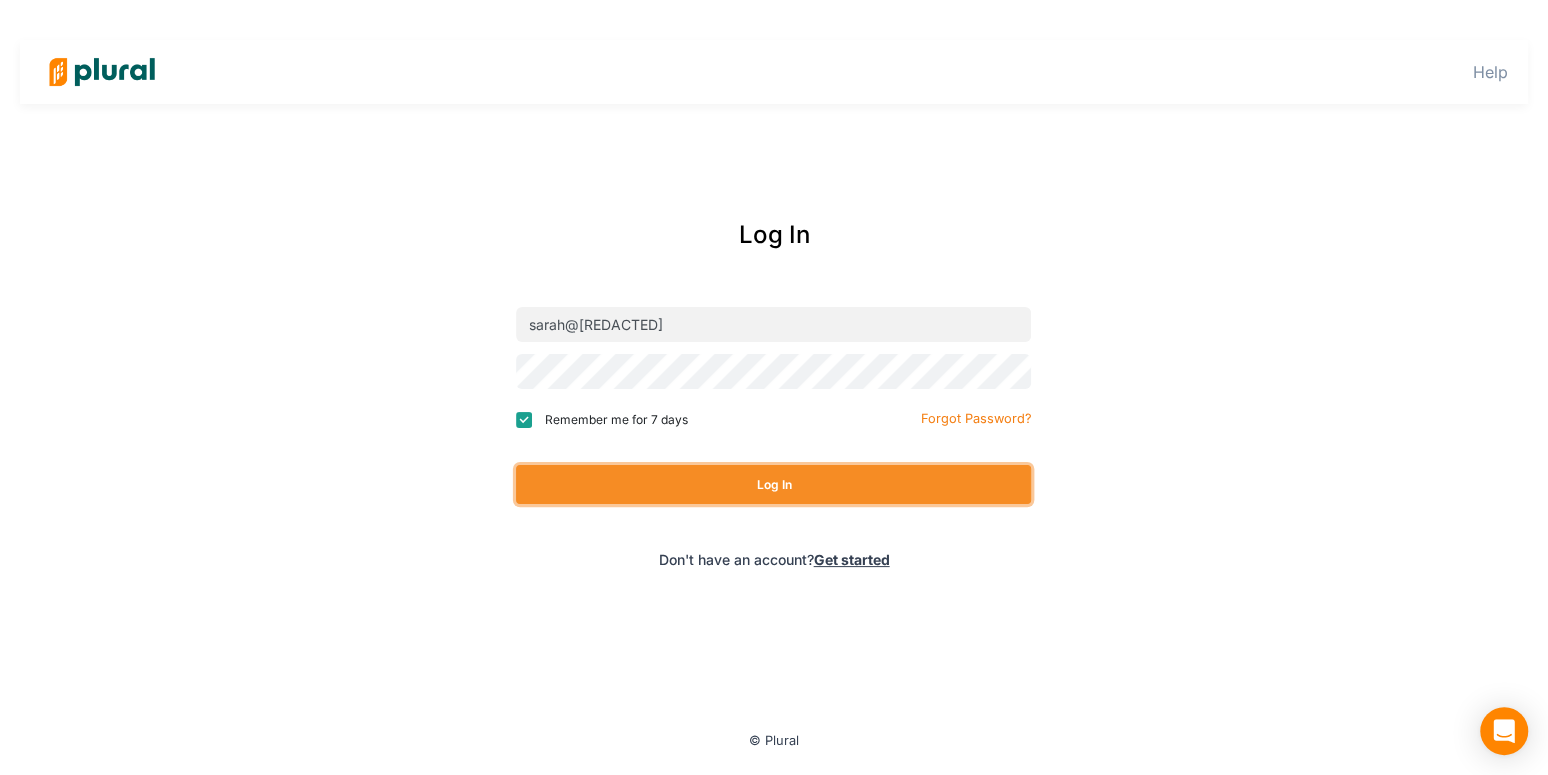 click on "Log In" at bounding box center (773, 484) 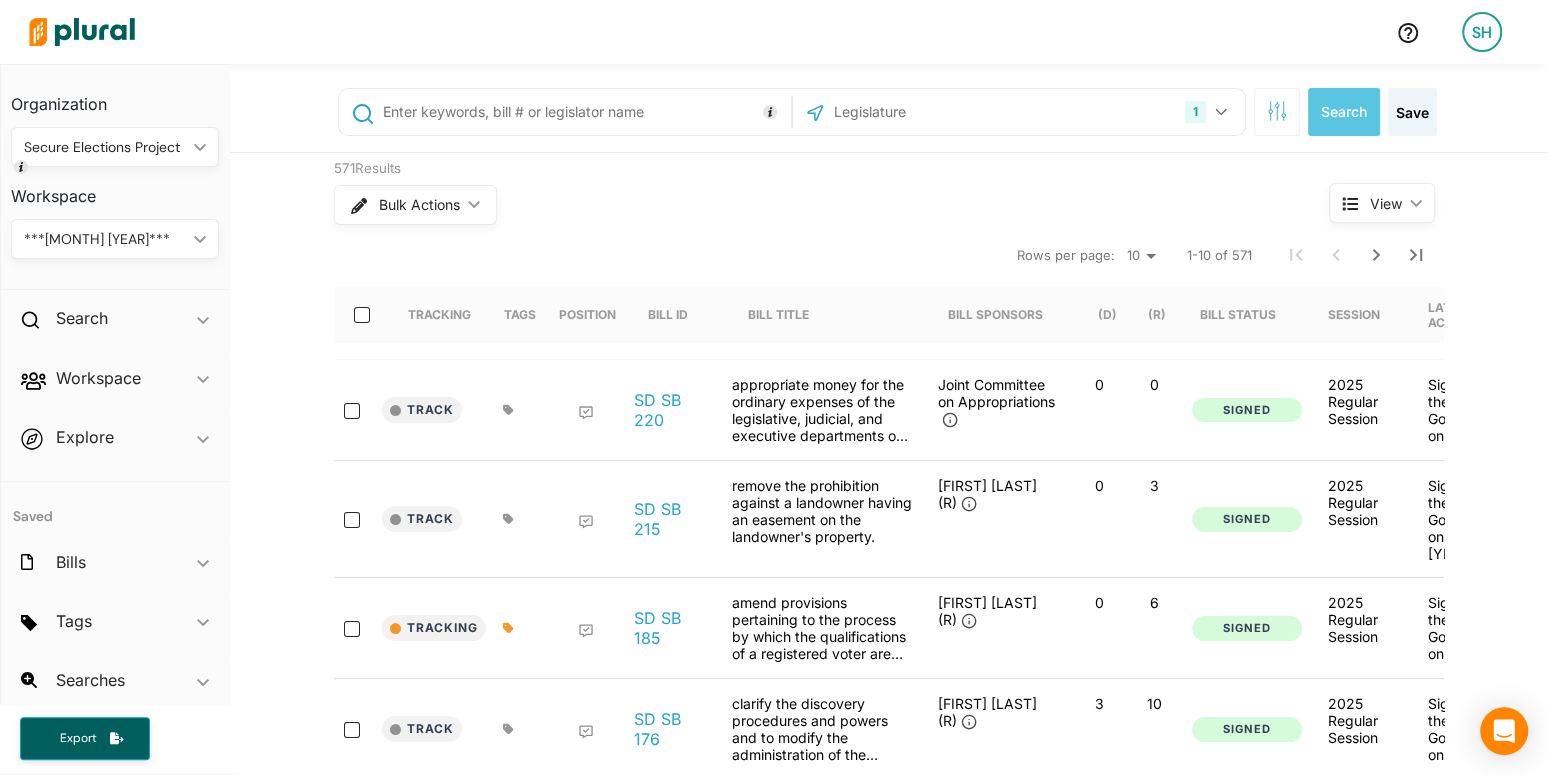 click on "Secure Elections Project" at bounding box center (105, 147) 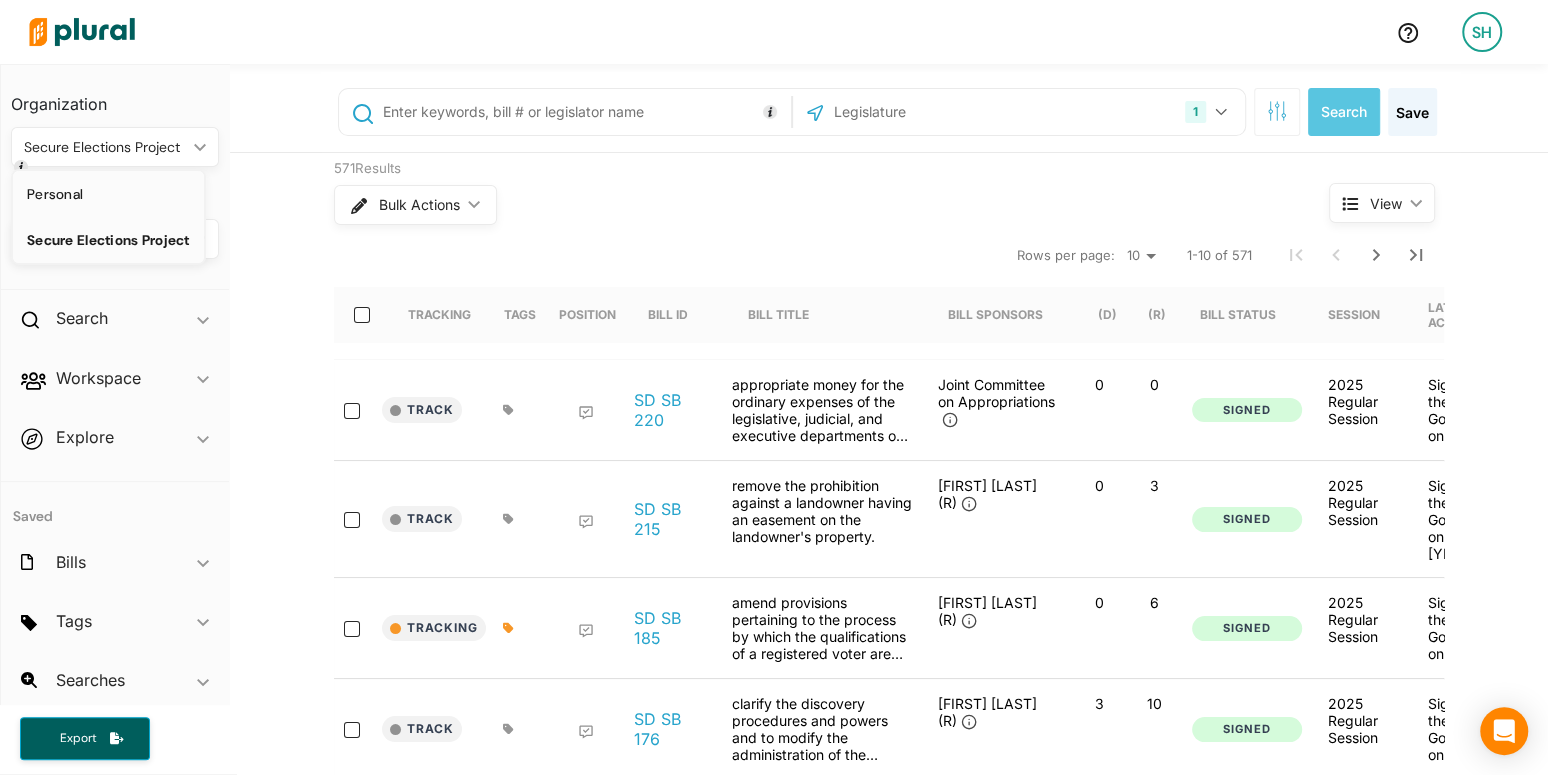 click on "Personal" at bounding box center [108, 194] 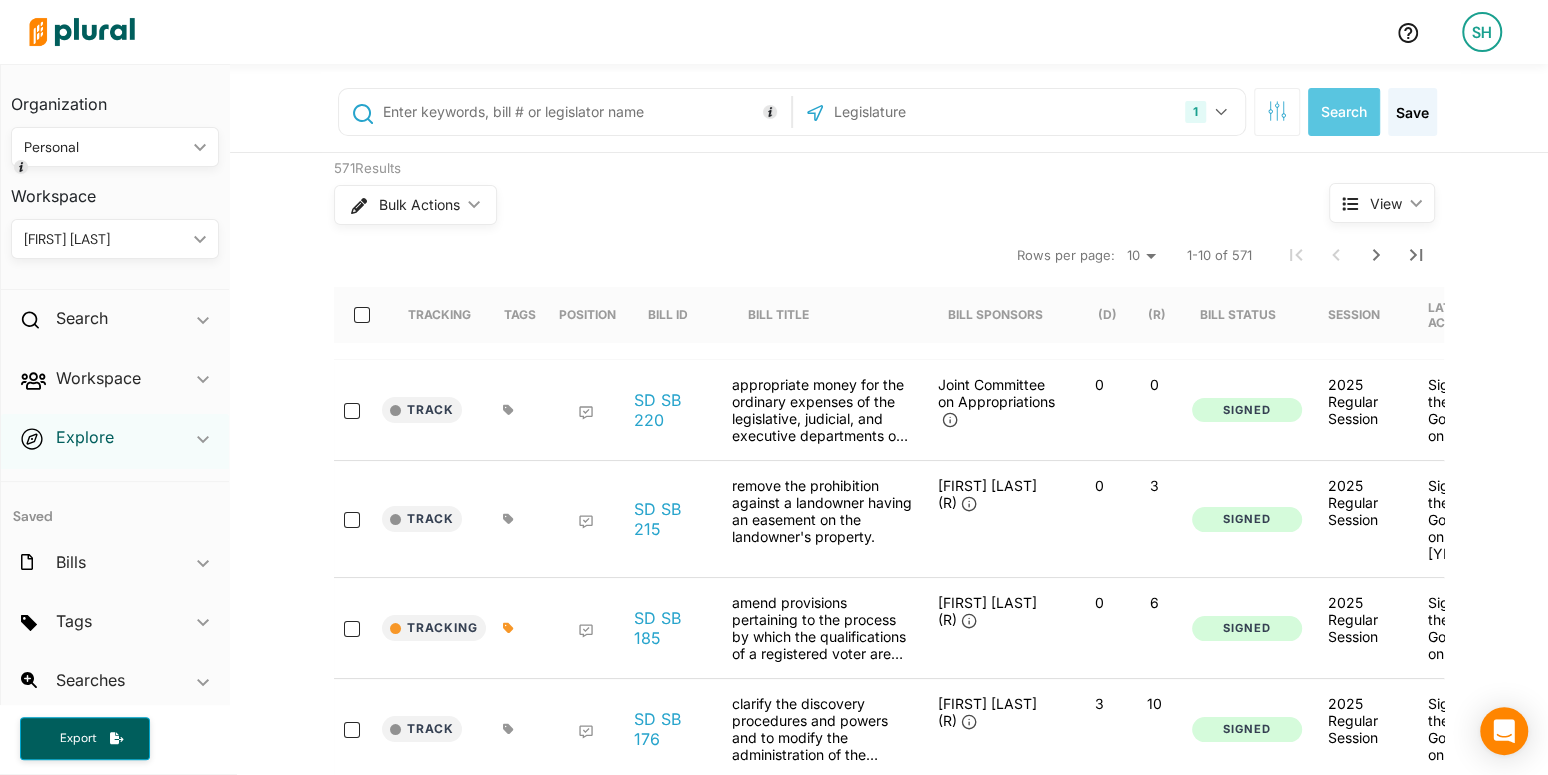 click on "Workspace" at bounding box center [98, 378] 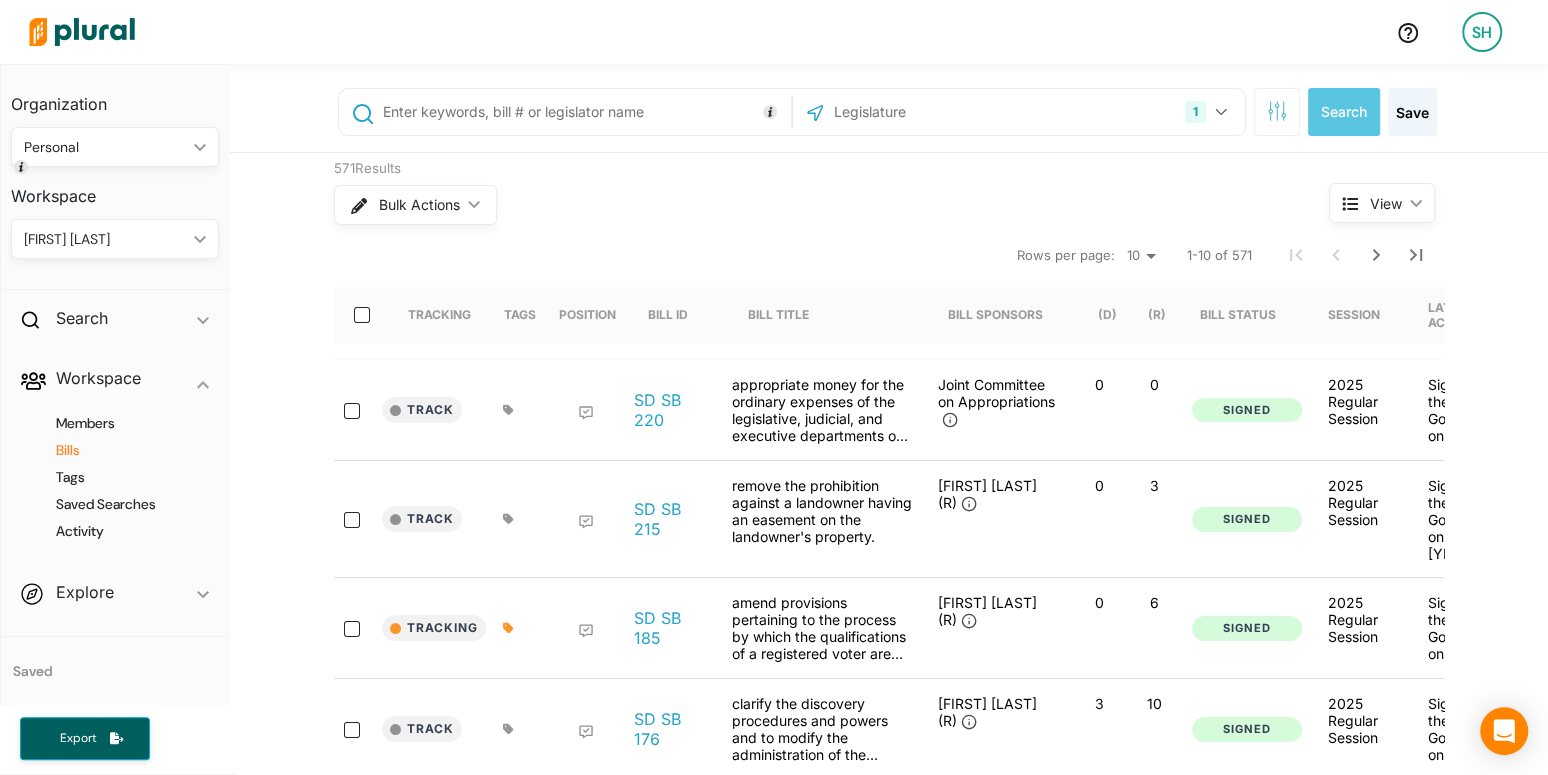 click on "Bills" at bounding box center [120, 450] 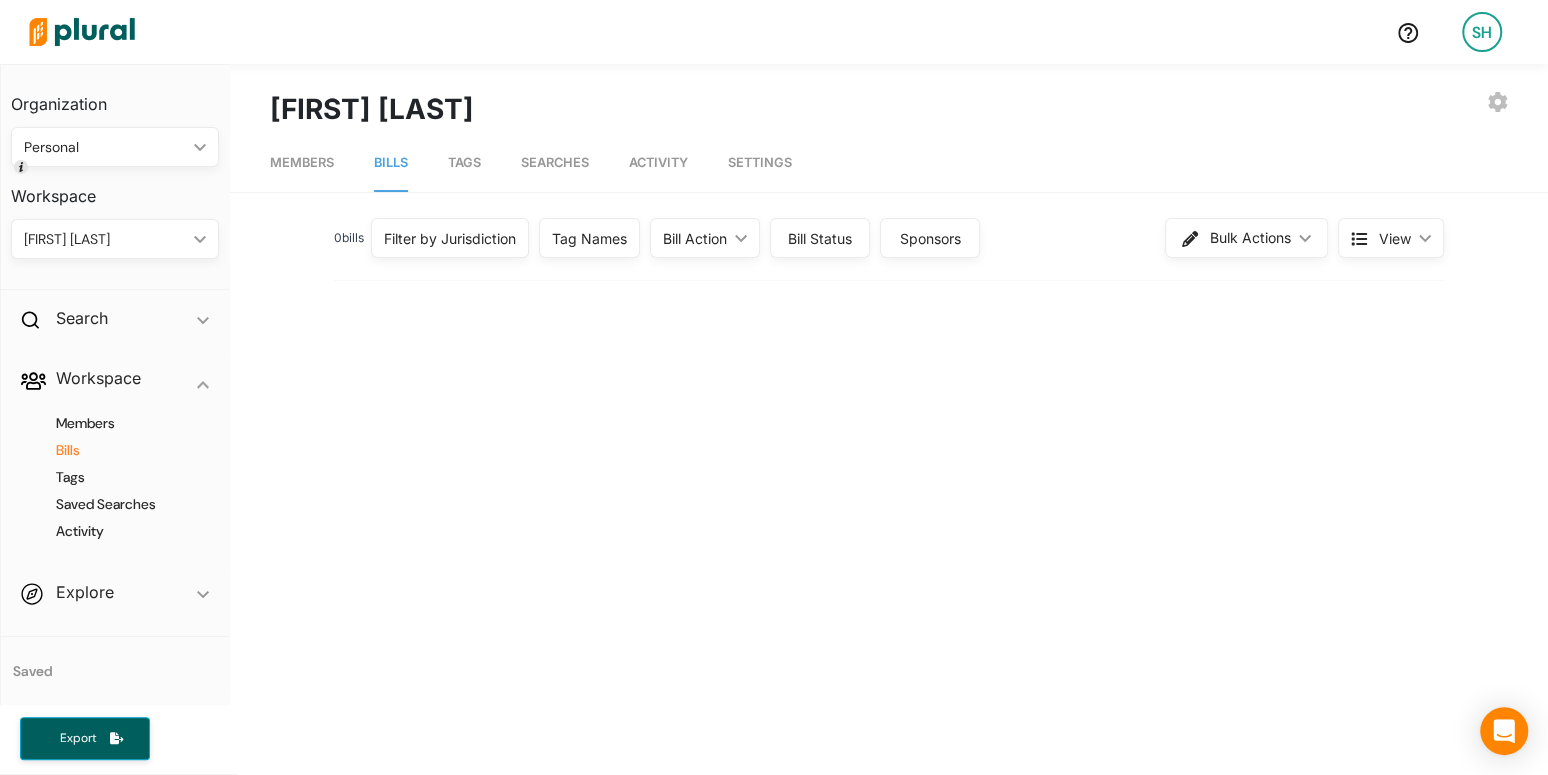 click on "Tag Names" at bounding box center [589, 238] 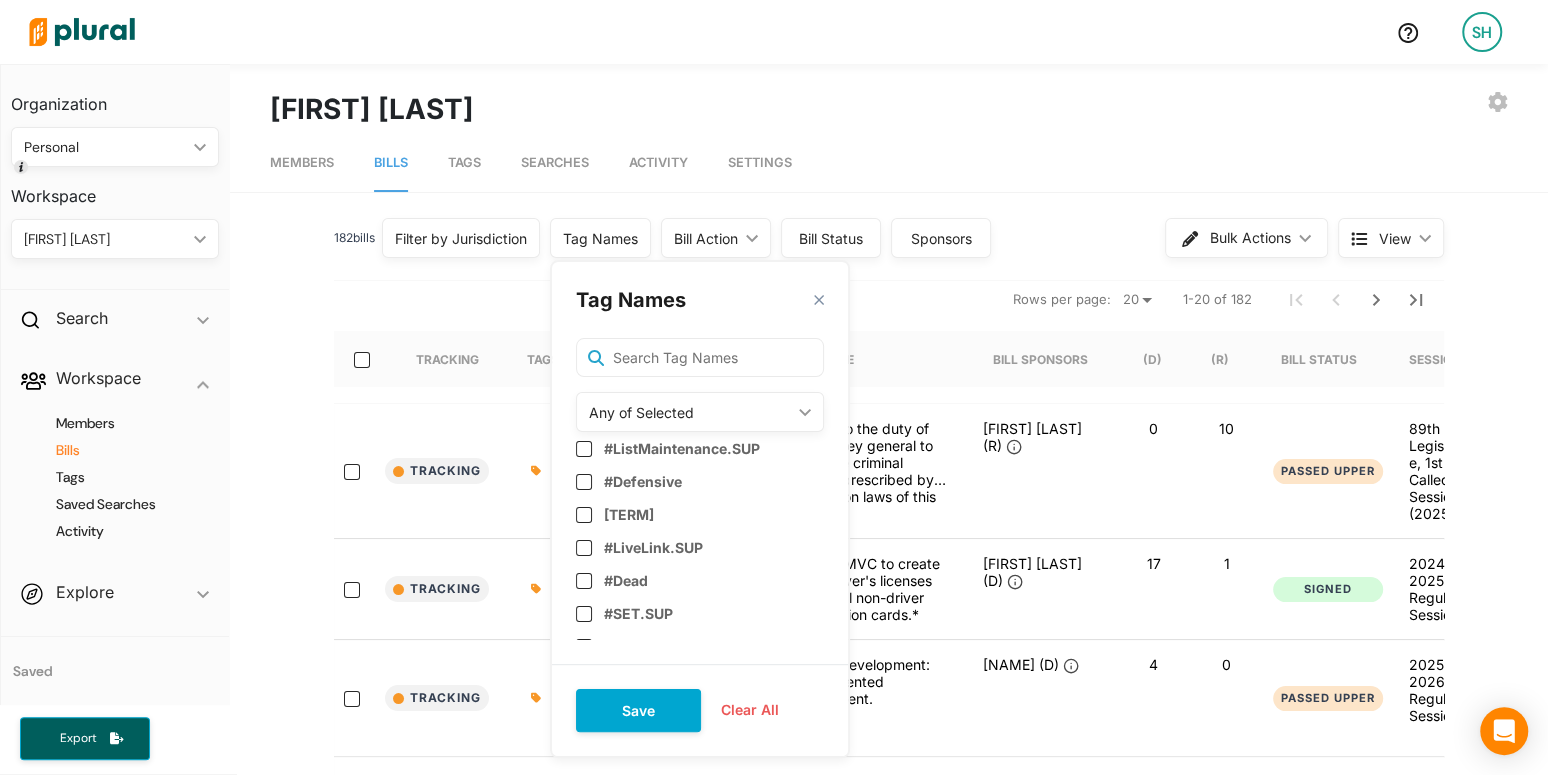 click on "[STATE] Filter by Jurisdiction Filter by Jurisdiction close Alabama Alaska Arizona Arkansas California Florida Georgia Hawaii Idaho Illinois Indiana Iowa Kansas Kentucky Louisiana Maine Maryland Massachusetts Minnesota Mississippi Missouri Montana Nebraska Nevada New Hampshire New Jersey New Mexico New York North Carolina Ohio Oklahoma Oregon Pennsylvania Rhode Island South Carolina Tennessee Texas Utah Vermont Virginia Washington Save Clear All Tag Names Tag Names close Any of Selected ic_keyboard_arrow_down Any of Selected All of Selected None of Selected #ListMaintenance.SUP #Defensive #Proactive #LiveLink.SUP #Dead #SET.SUP #UnsolicitedAbsentee.SUP #VoteAssistance.SUP #RankChoiceVote.NEU #Investig/EnforcePowers.NEU #V0 #Elec.Consolidation.NEU #DropBox.NEU #Pollwatchers/challengers.NEU #Pollworkers.SUP #Bifurcation.NEU #ROR.NEU #VoterAccessibility.NEU #LanguageAccess.SUP #RankChoiceVote.SUP #ERIC.SUP #VoterRollsPurge.SUP #NoFix #ModelLeg.SUP #Complex #VoterReg.SUP #IncarcertedVoting.NEU #Simple #V2 1" at bounding box center [889, 246] 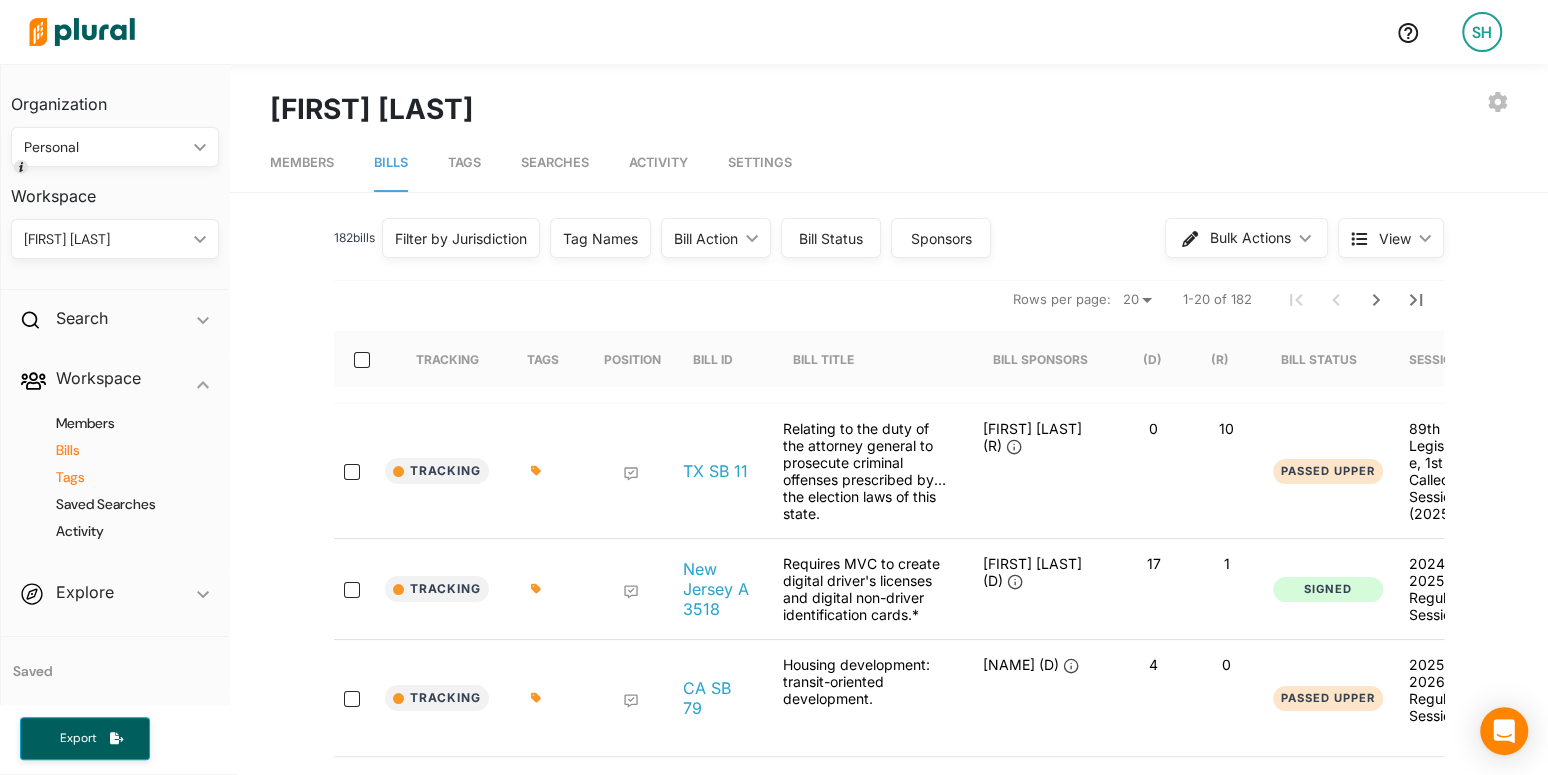 click on "Tags" at bounding box center (120, 477) 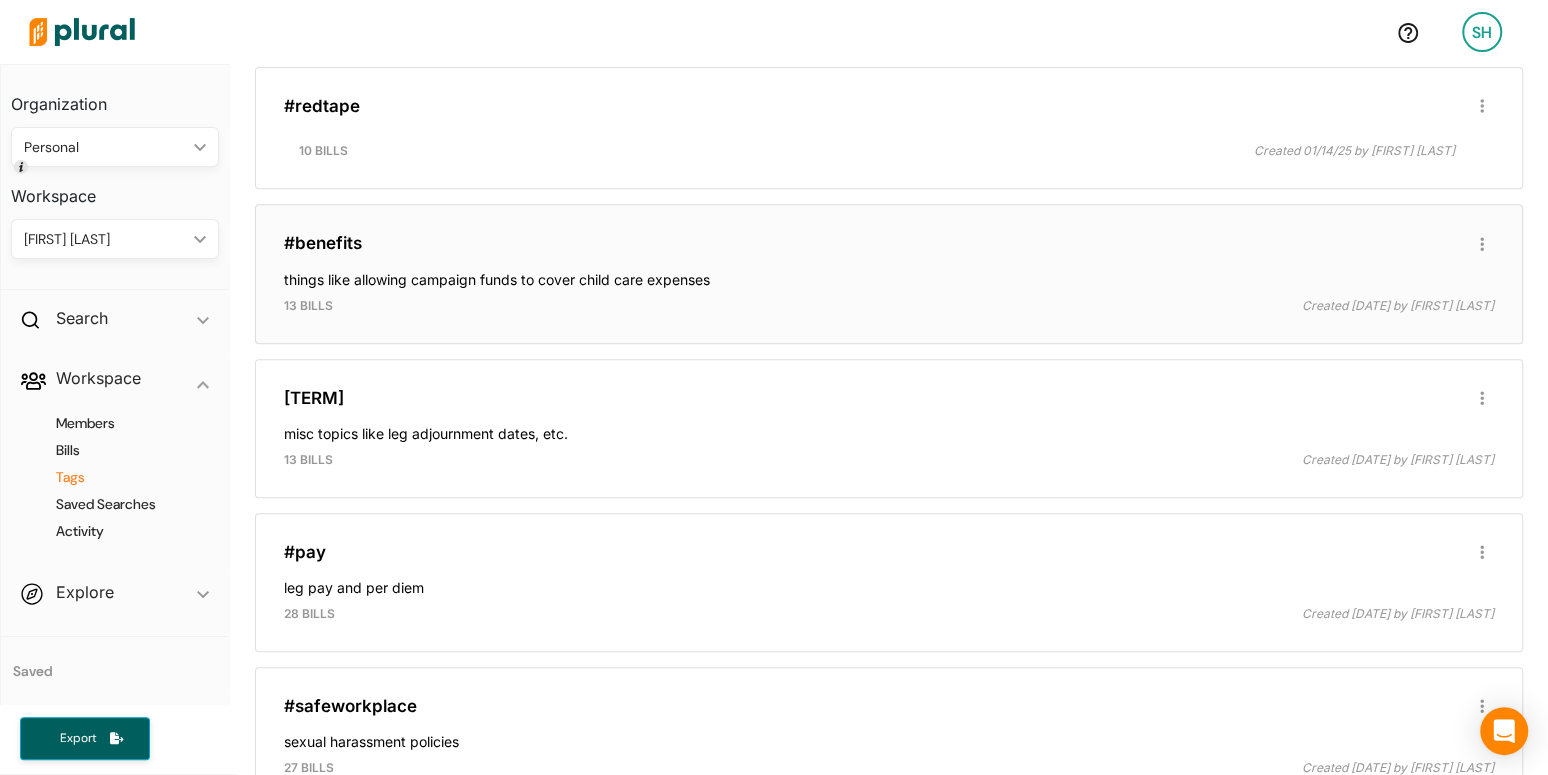 scroll, scrollTop: 571, scrollLeft: 0, axis: vertical 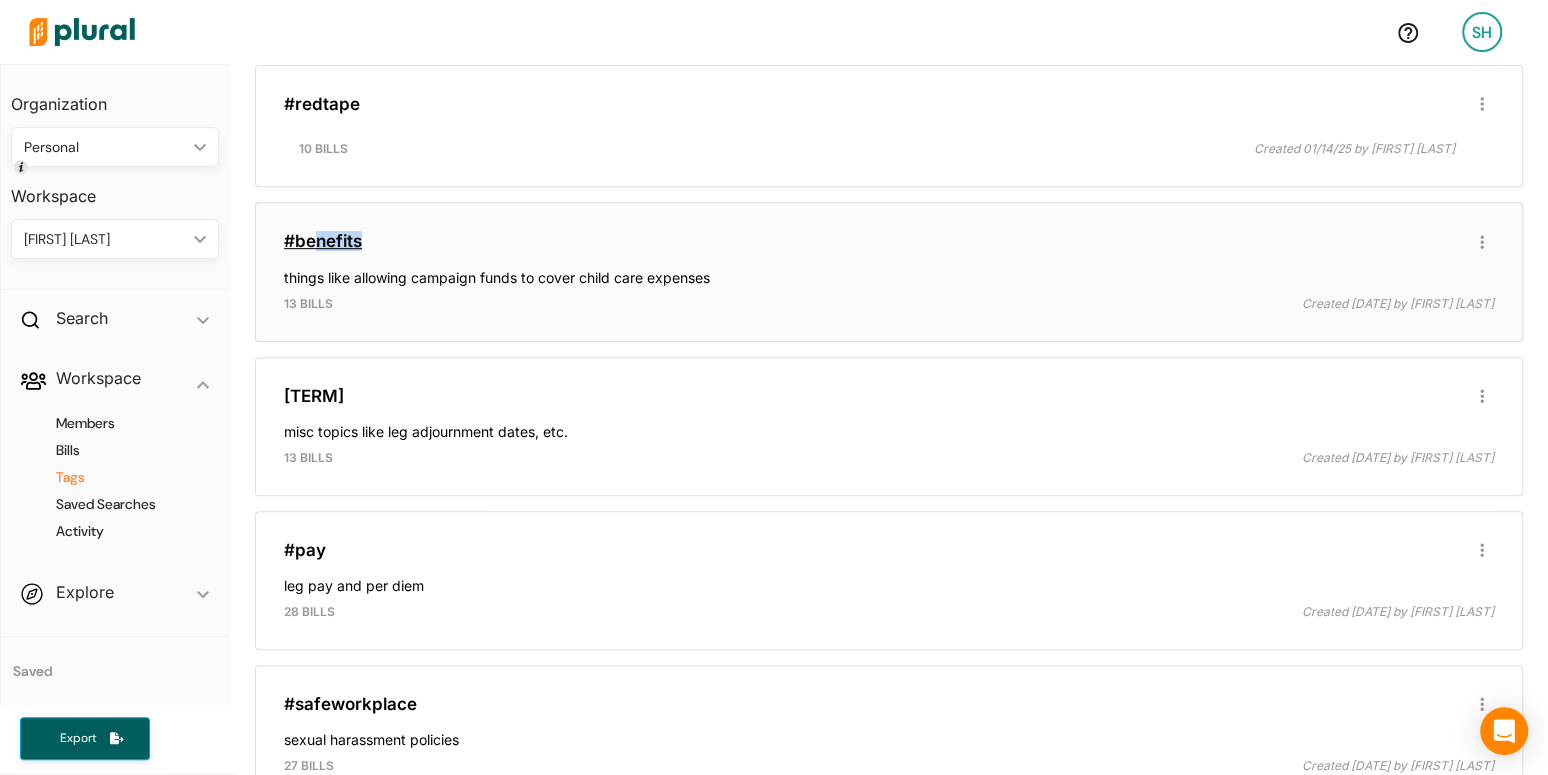 click on "things like allowing campaign funds to cover child care expenses 13 bills Created 01/09/25 by [FIRST] [LAST]" at bounding box center [889, 271] 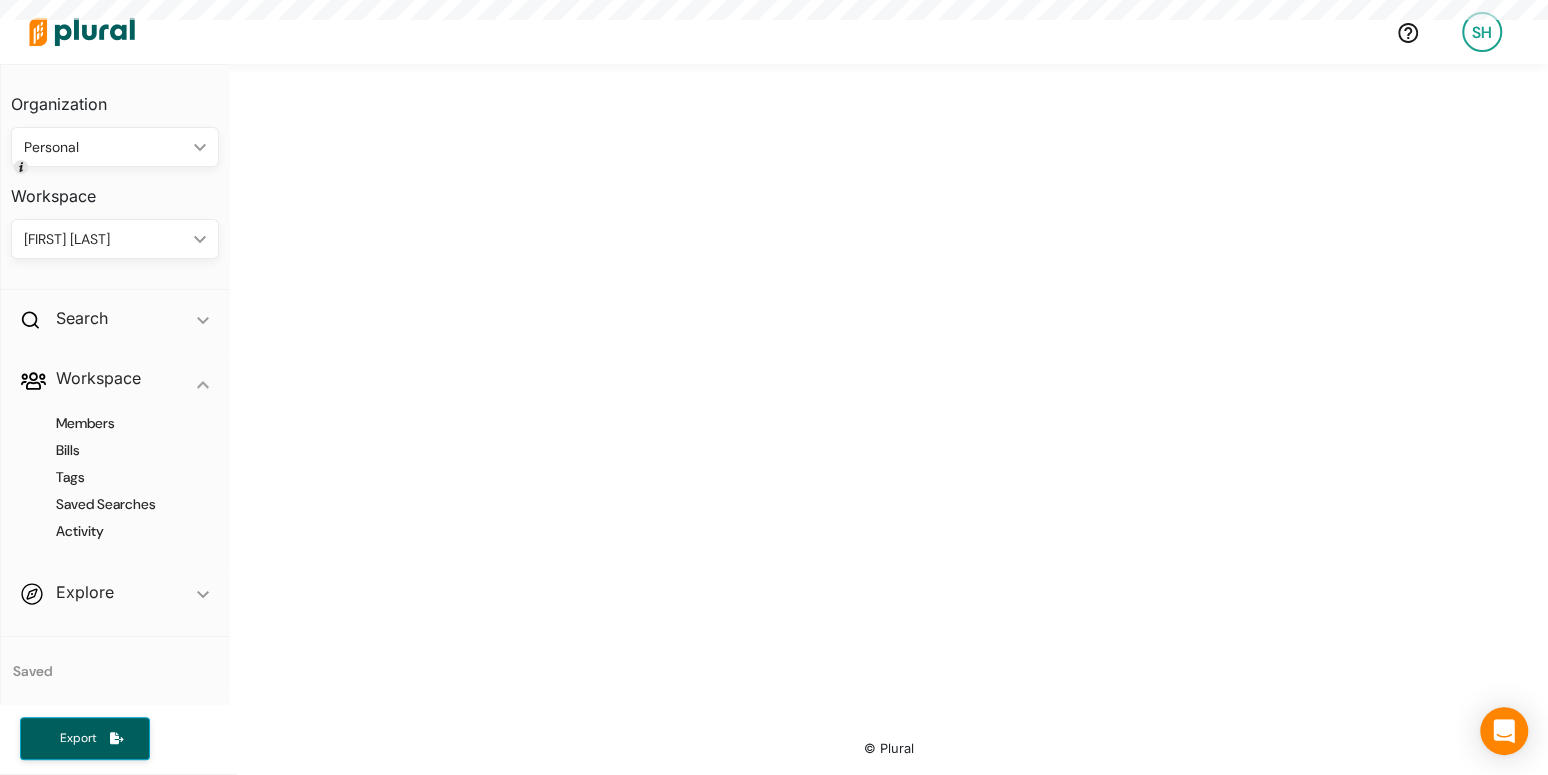 scroll, scrollTop: 0, scrollLeft: 0, axis: both 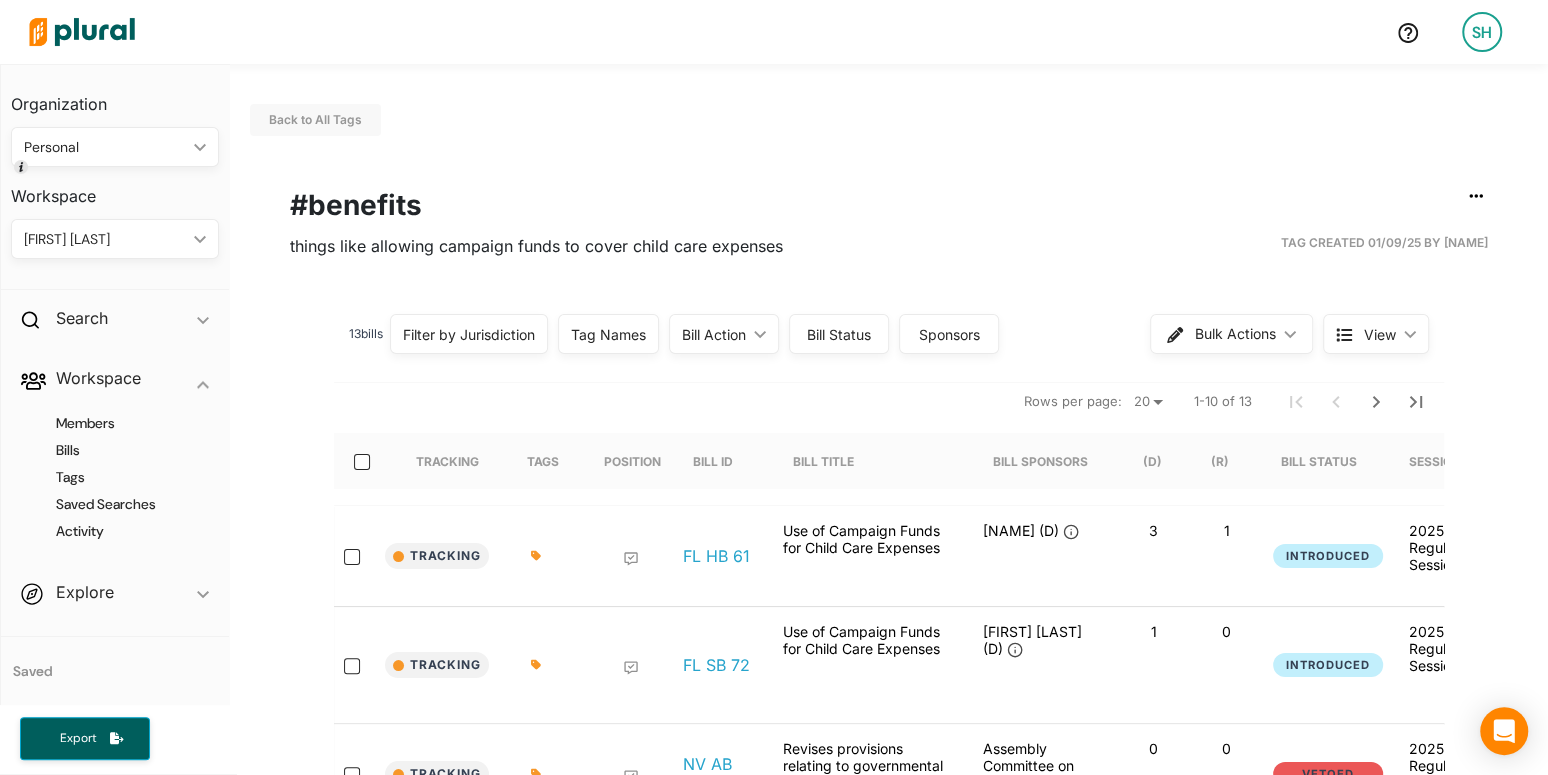 select on "50" 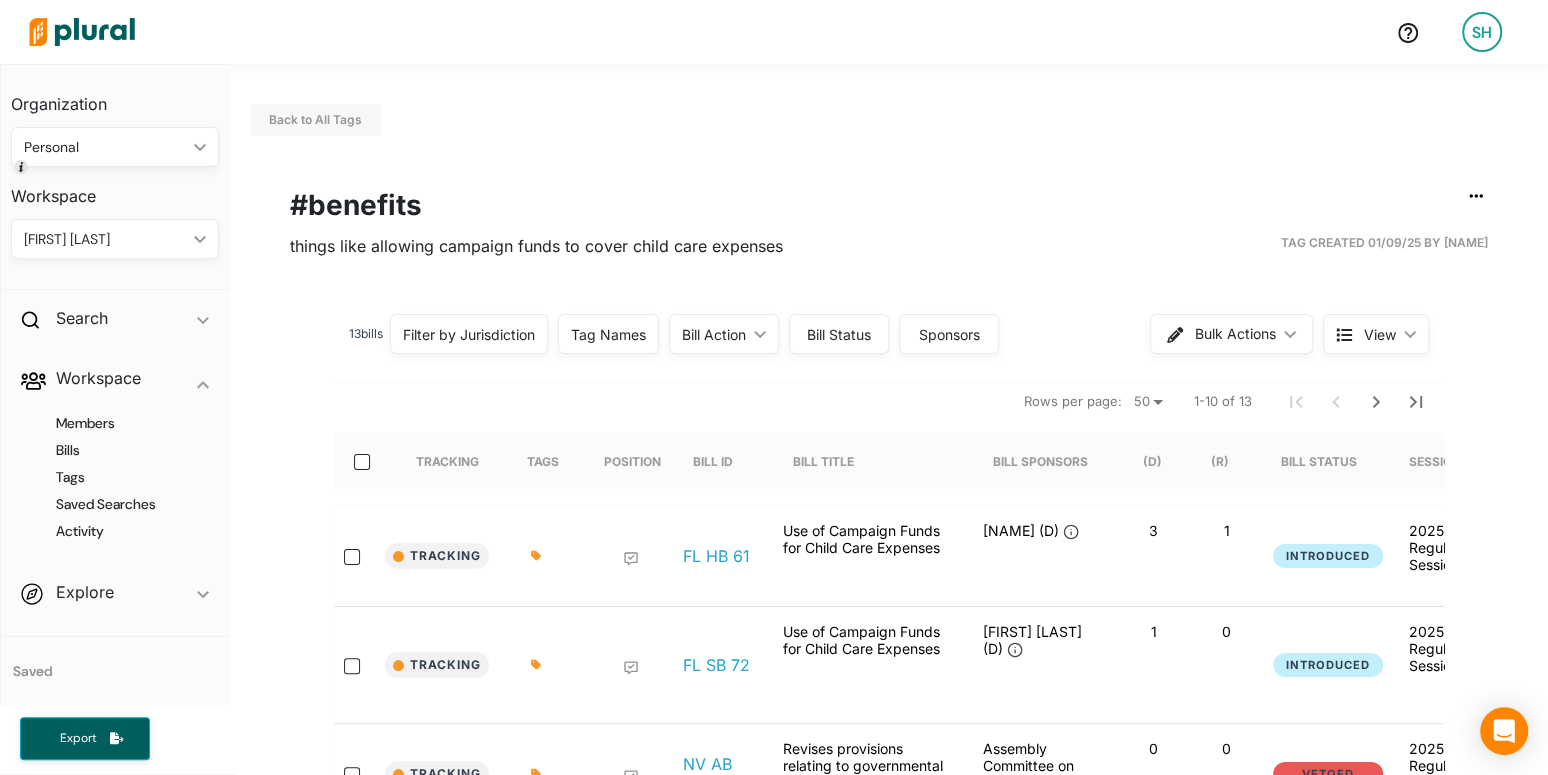 click on "50" at bounding box center [0, 0] 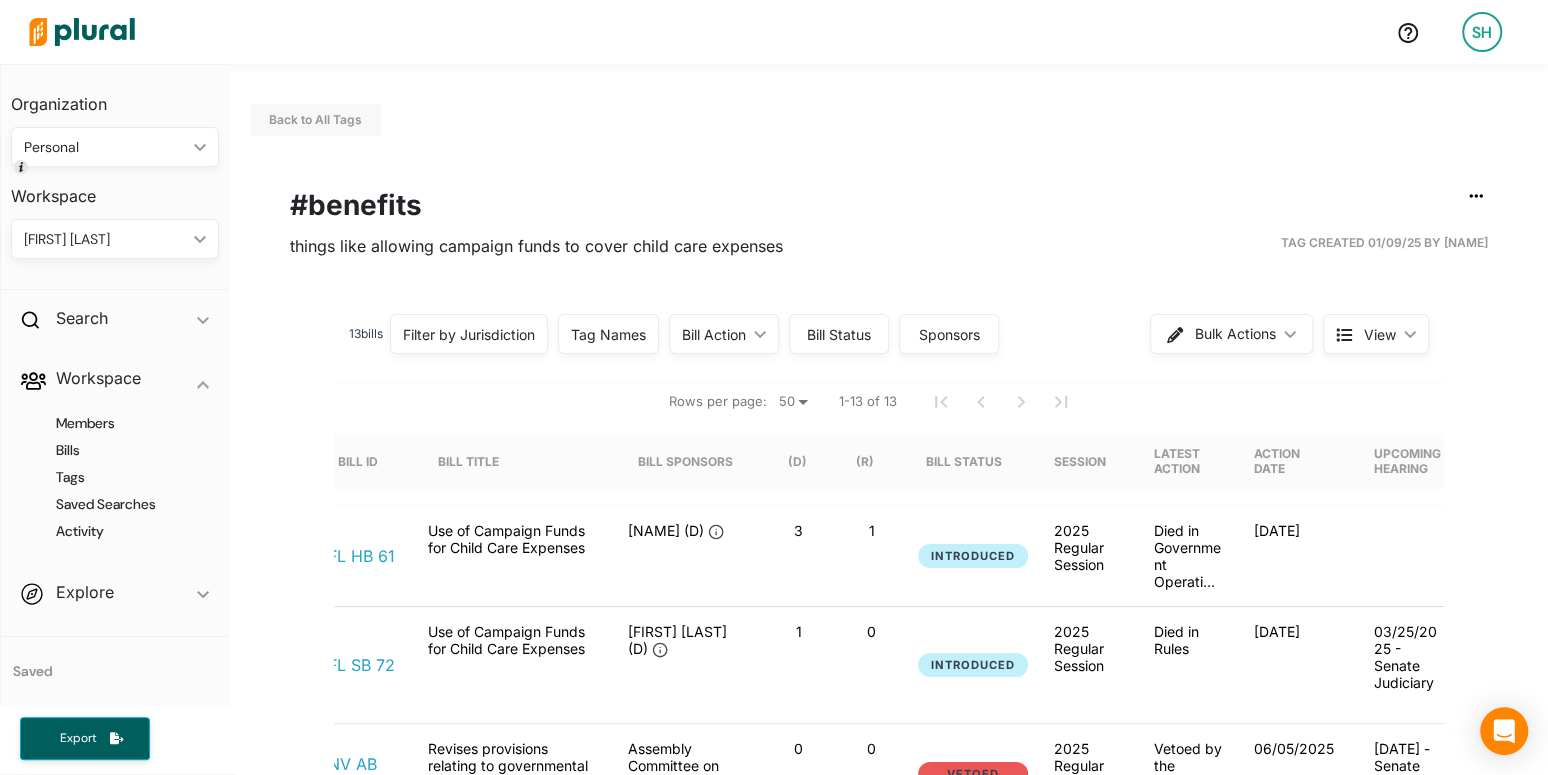 scroll, scrollTop: 0, scrollLeft: 354, axis: horizontal 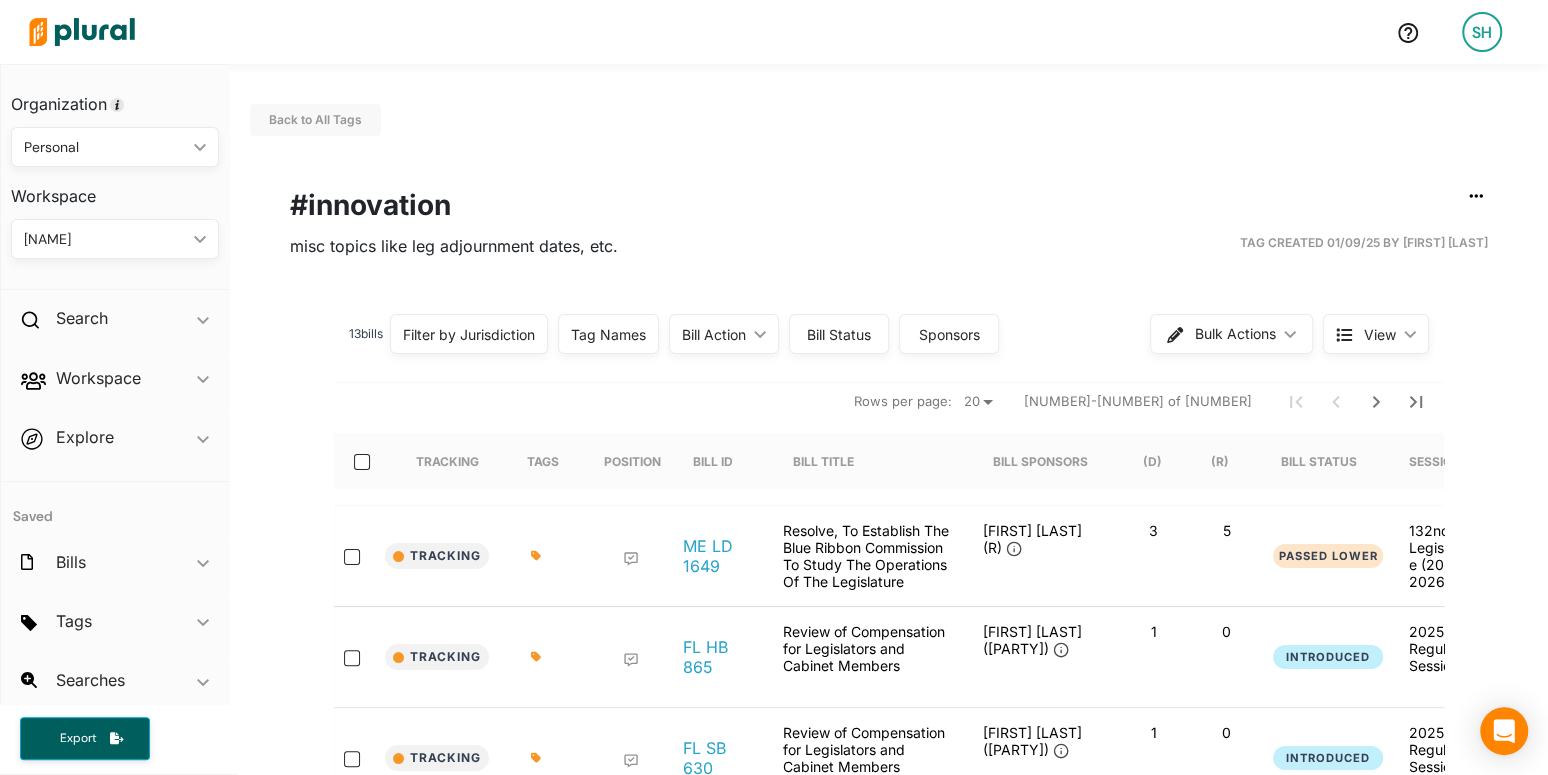 select on "50" 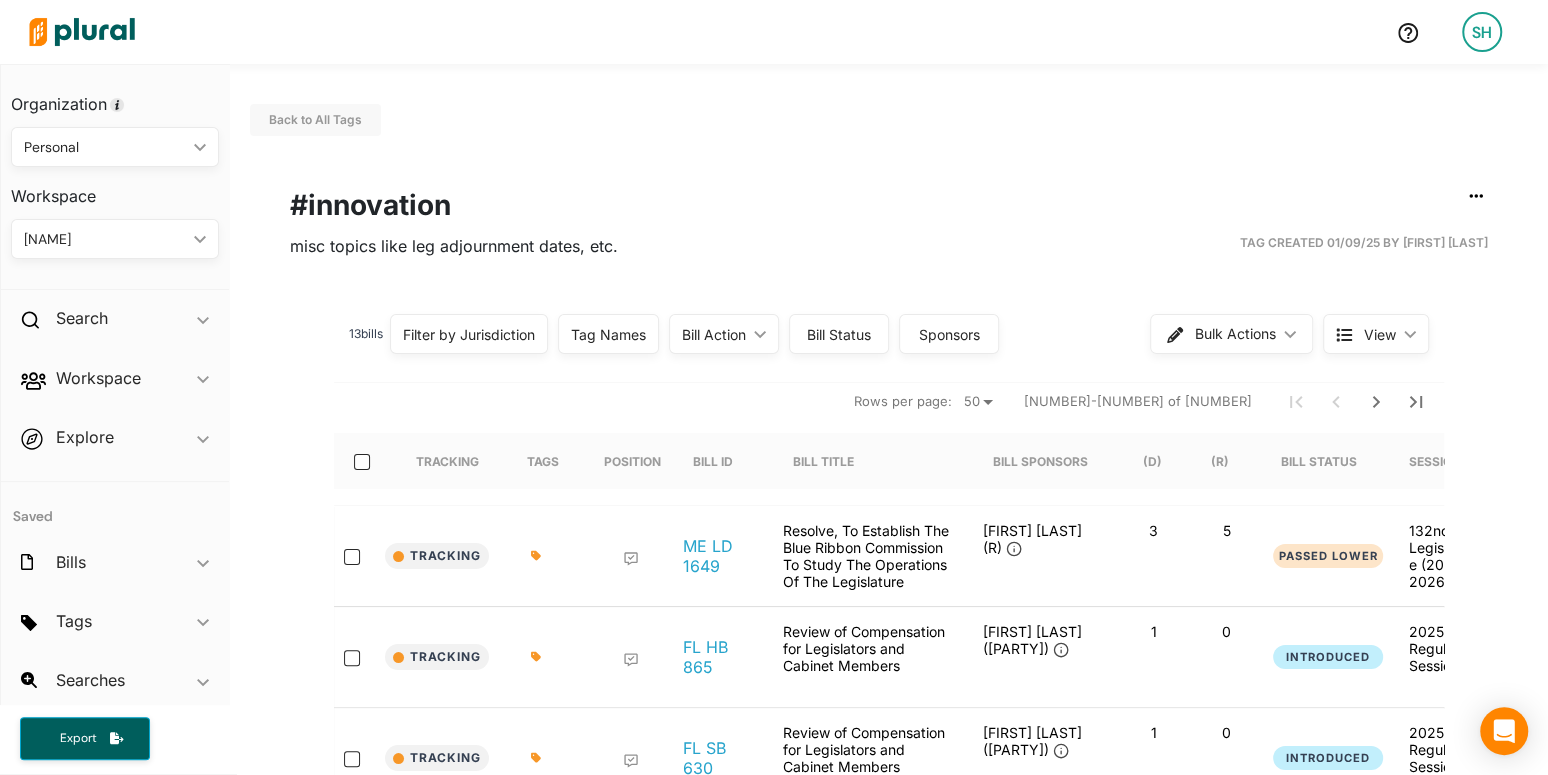 click on "50" at bounding box center [0, 0] 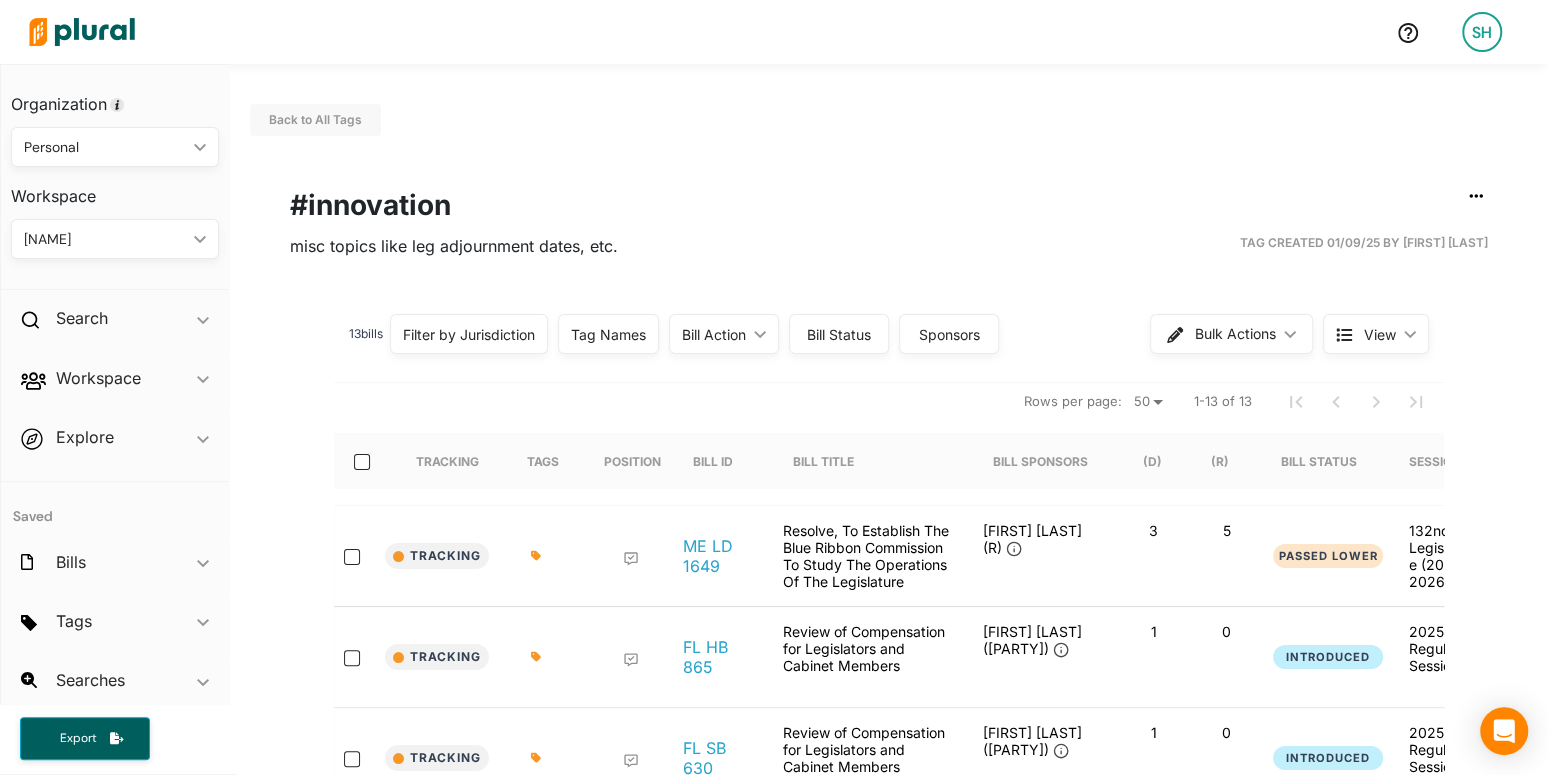 click on "Rows per page: 20 50 1-13 of 13" at bounding box center [889, 401] 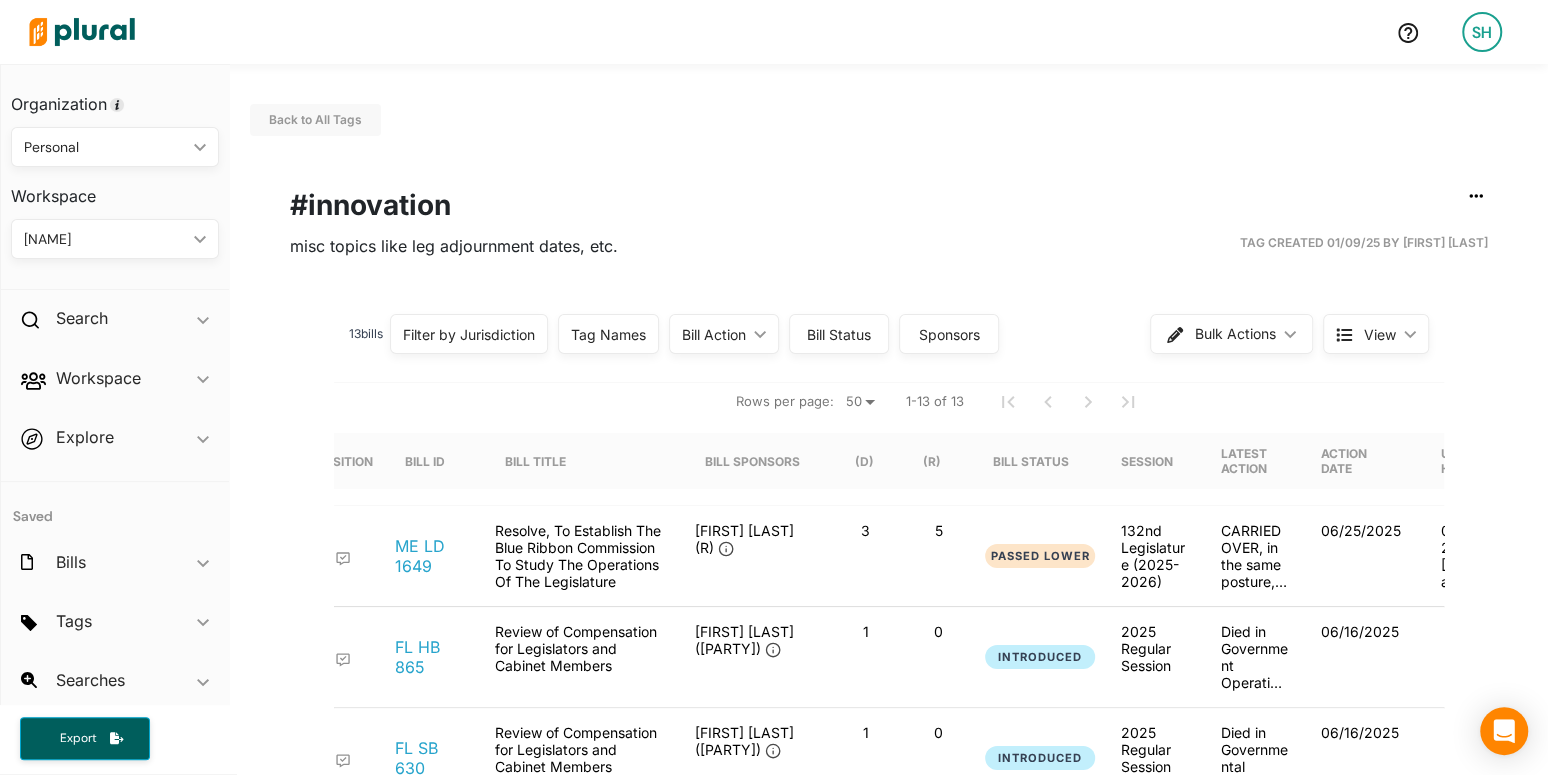 scroll, scrollTop: 0, scrollLeft: 369, axis: horizontal 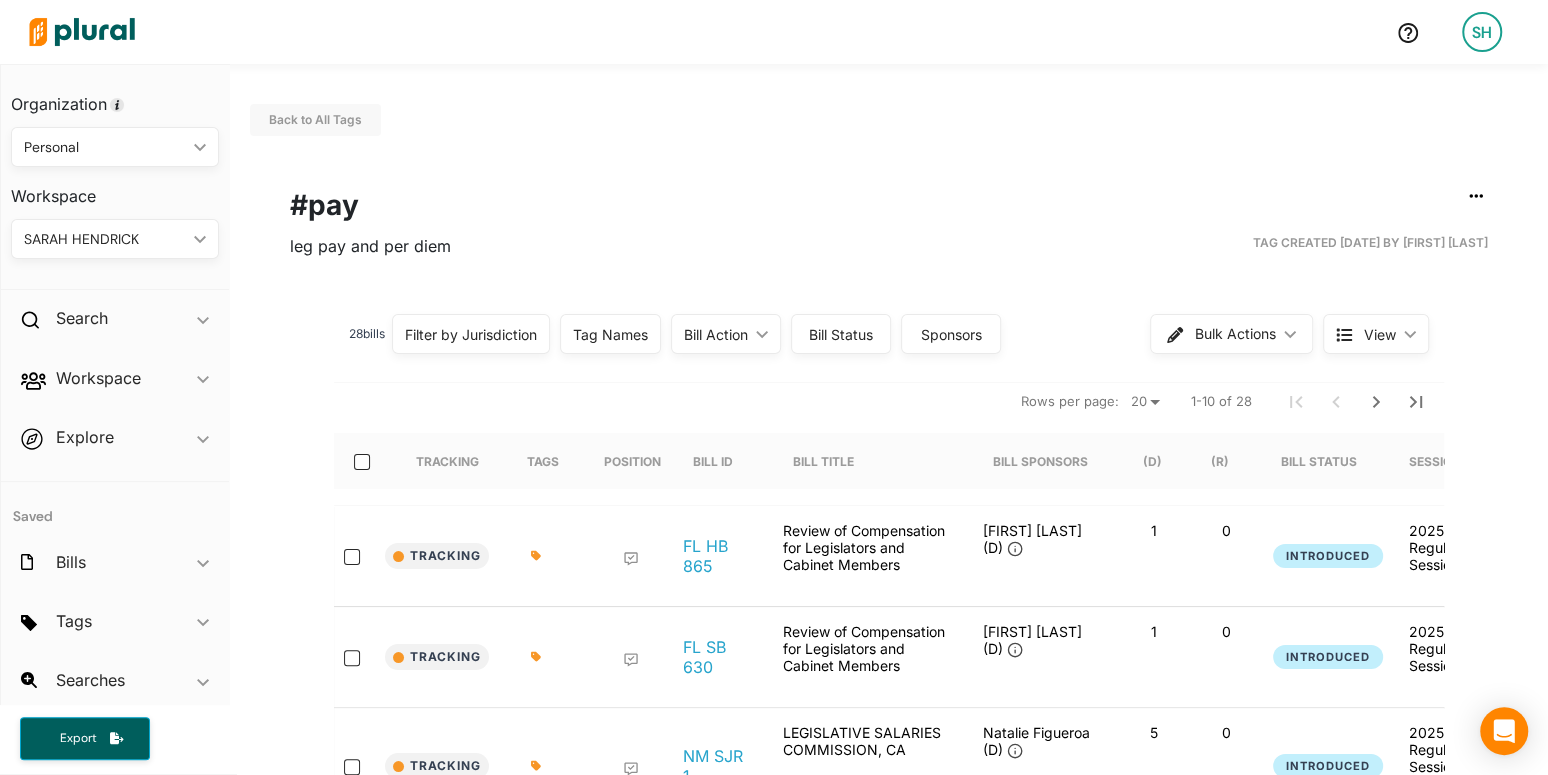select on "50" 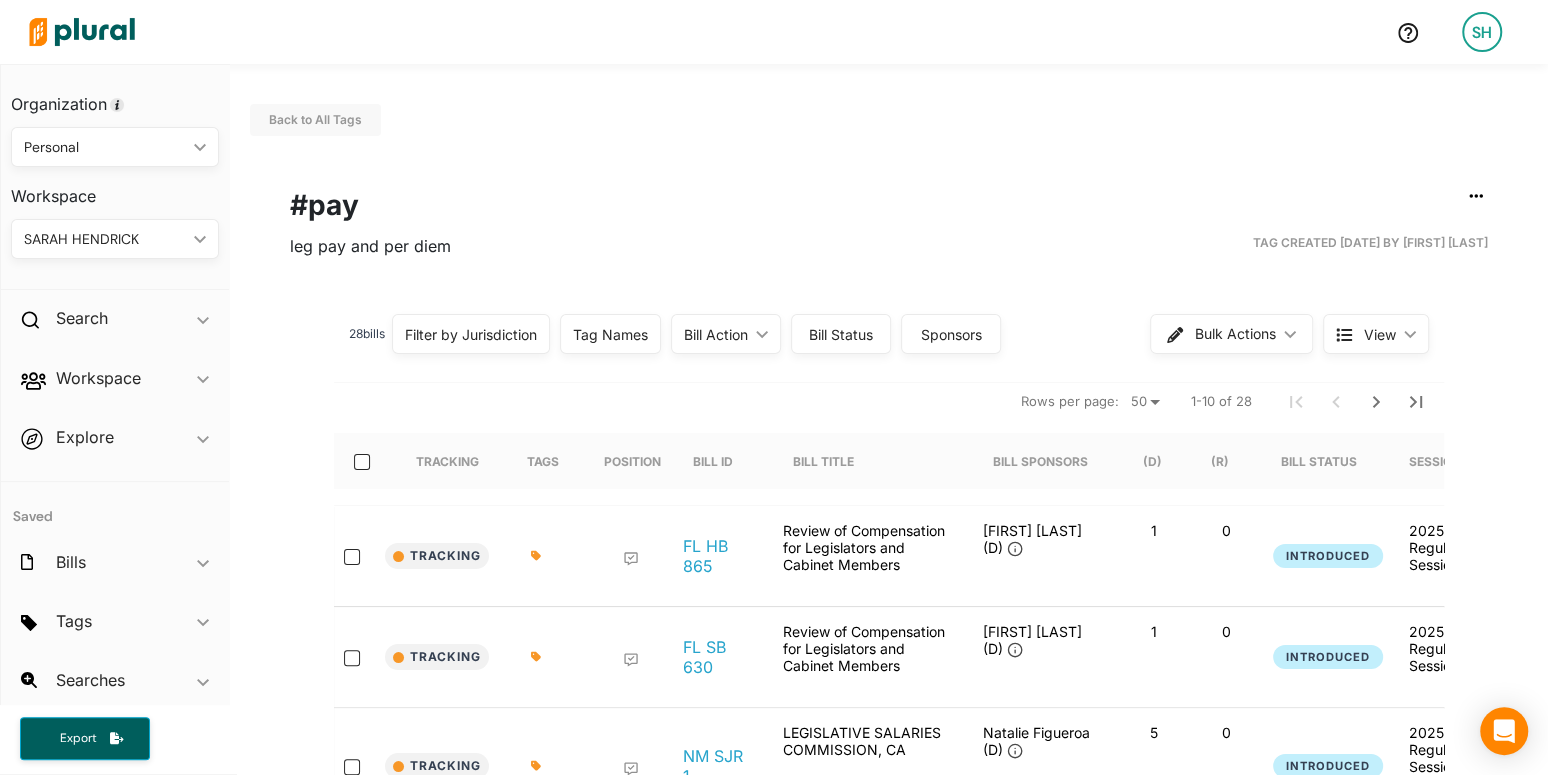 click on "50" at bounding box center [0, 0] 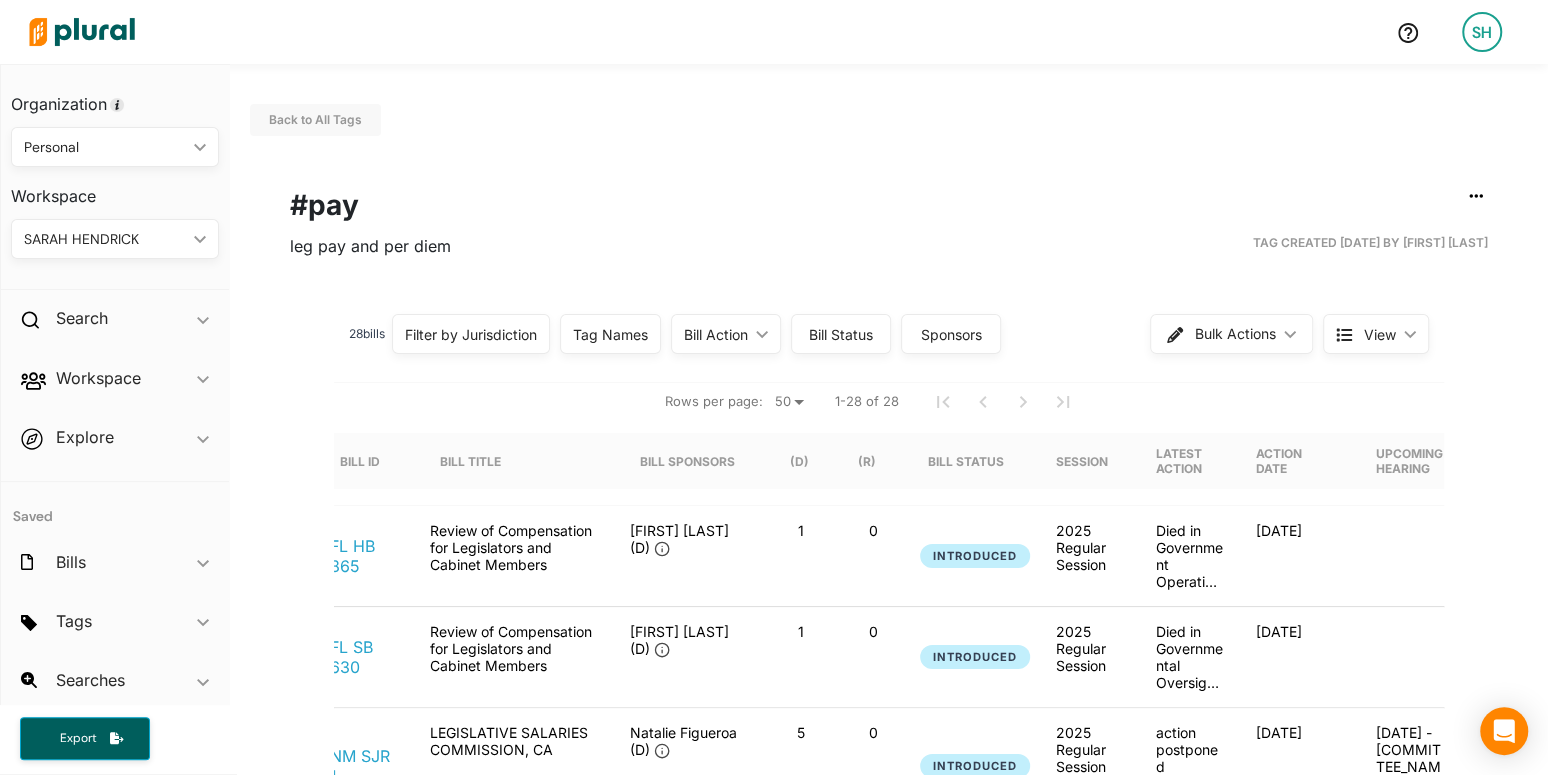 scroll, scrollTop: 0, scrollLeft: 365, axis: horizontal 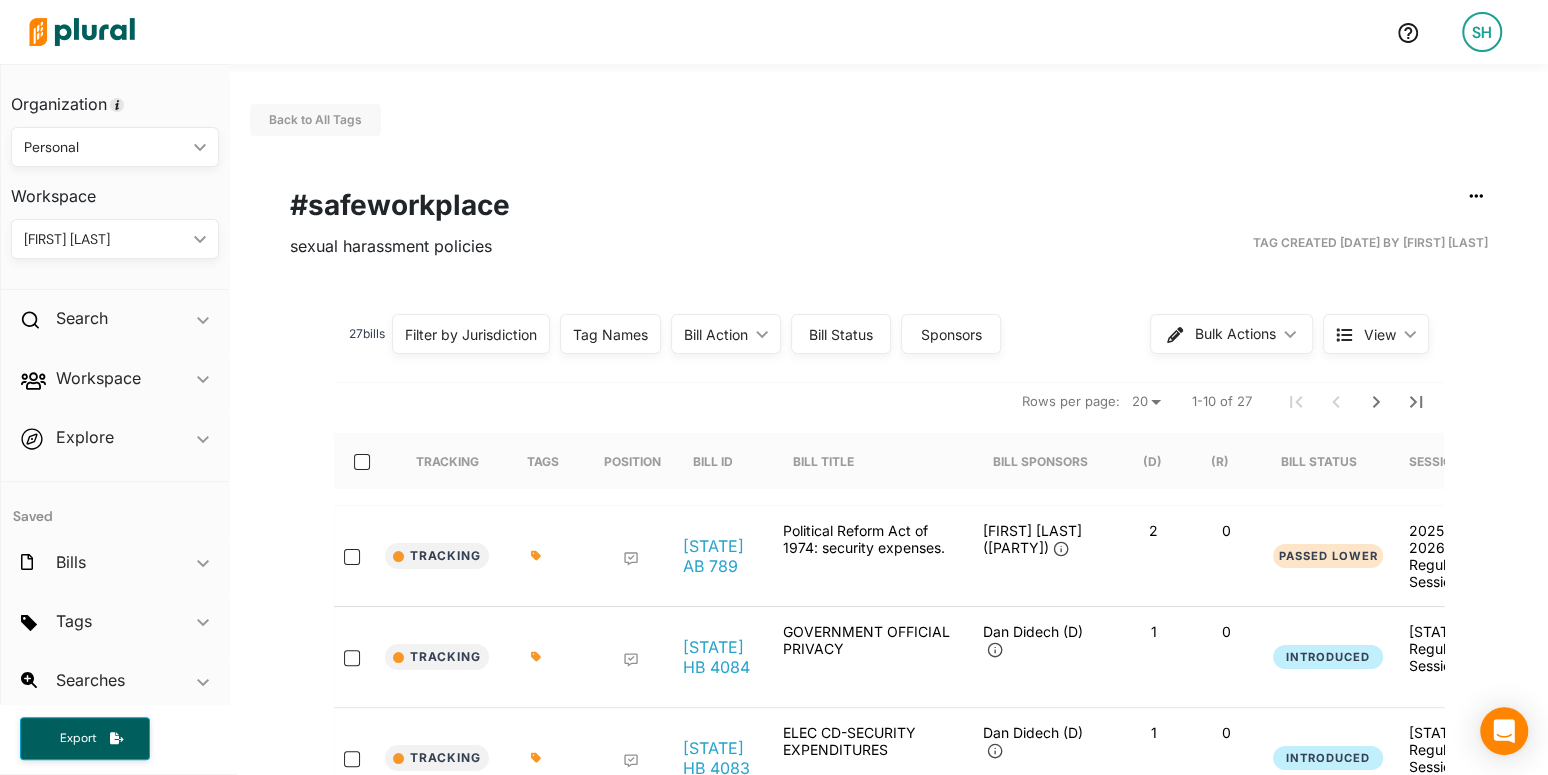 select on "50" 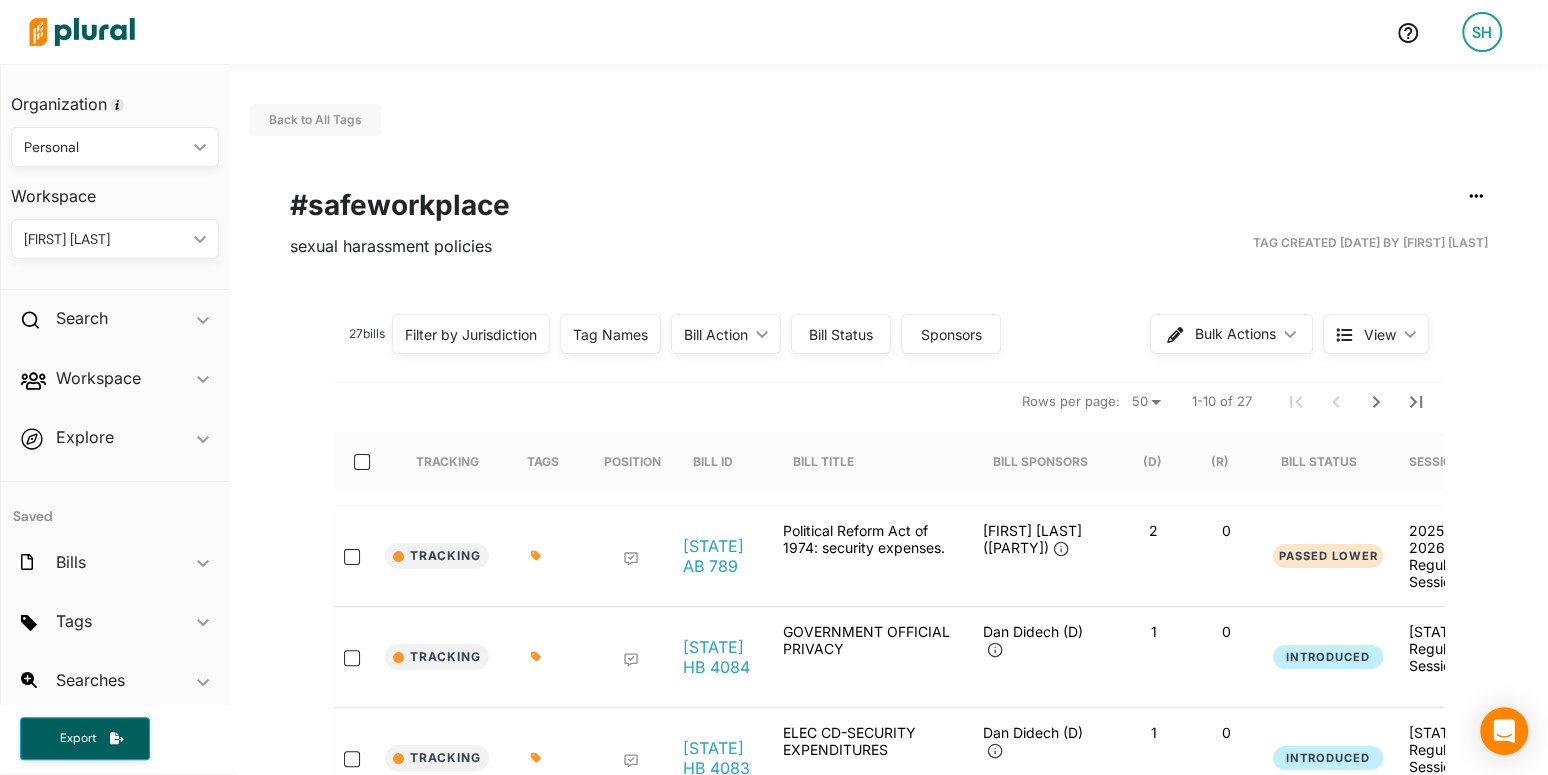 click on "50" at bounding box center [0, 0] 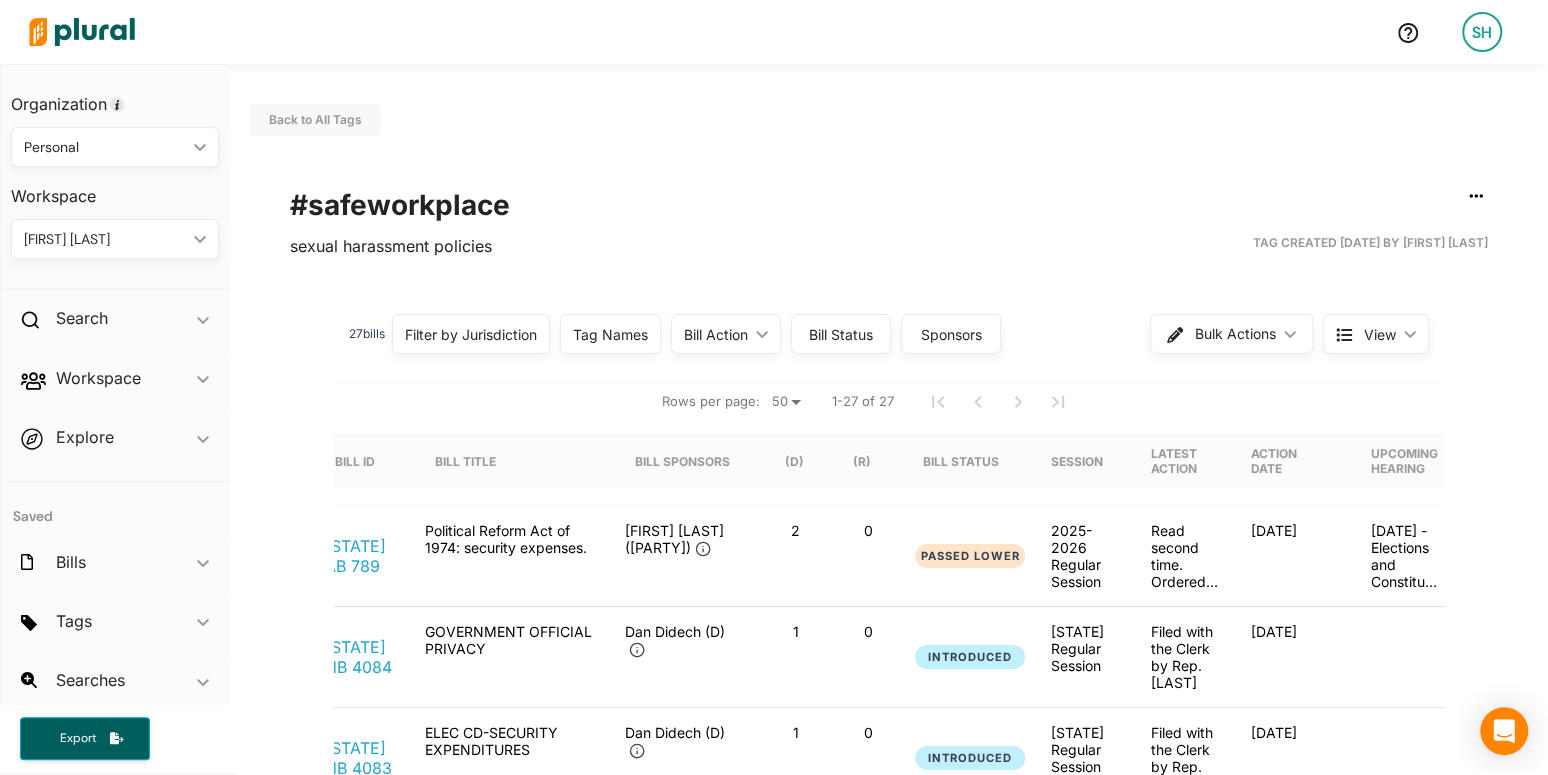 scroll, scrollTop: 0, scrollLeft: 369, axis: horizontal 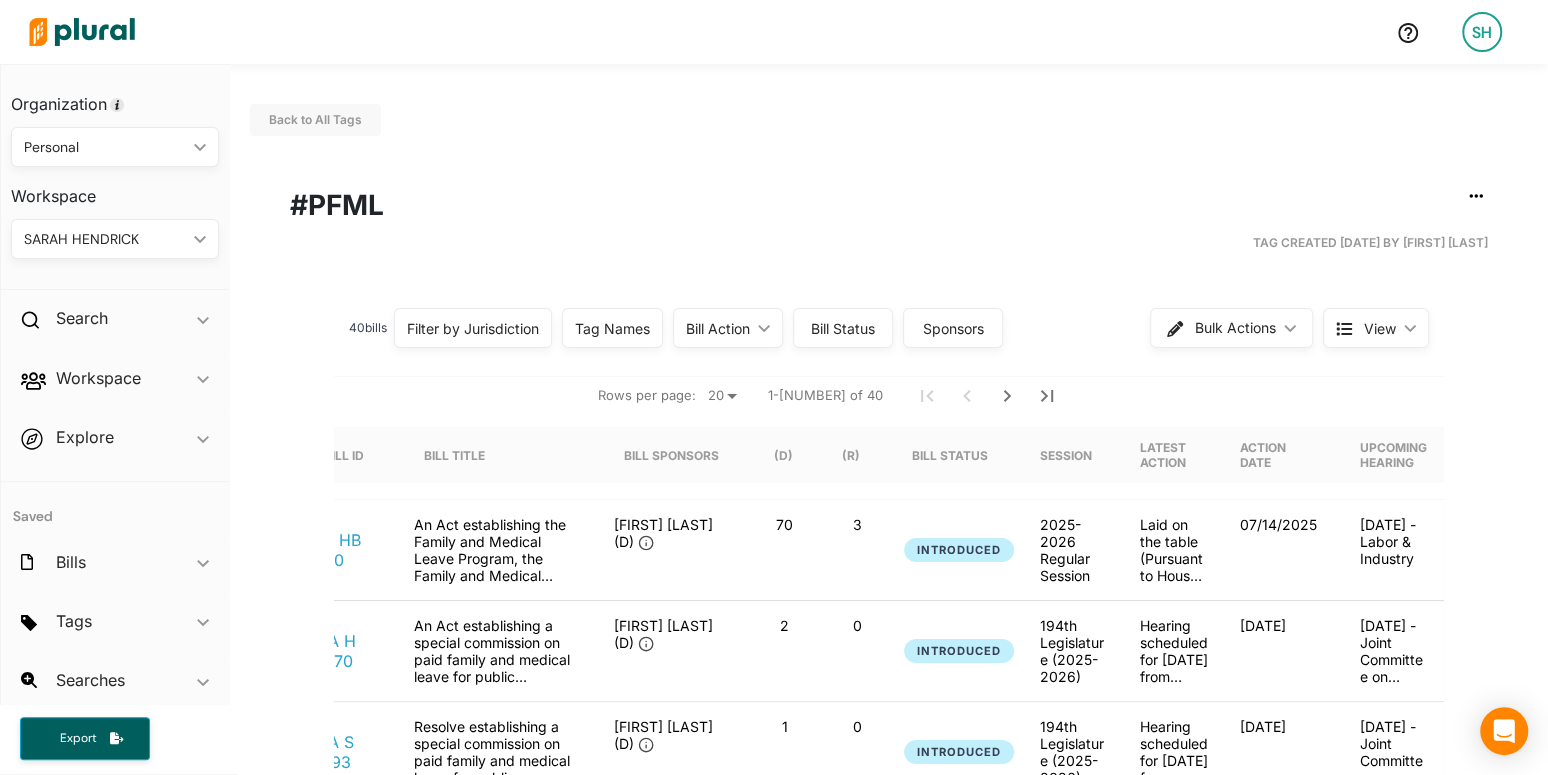 select on "50" 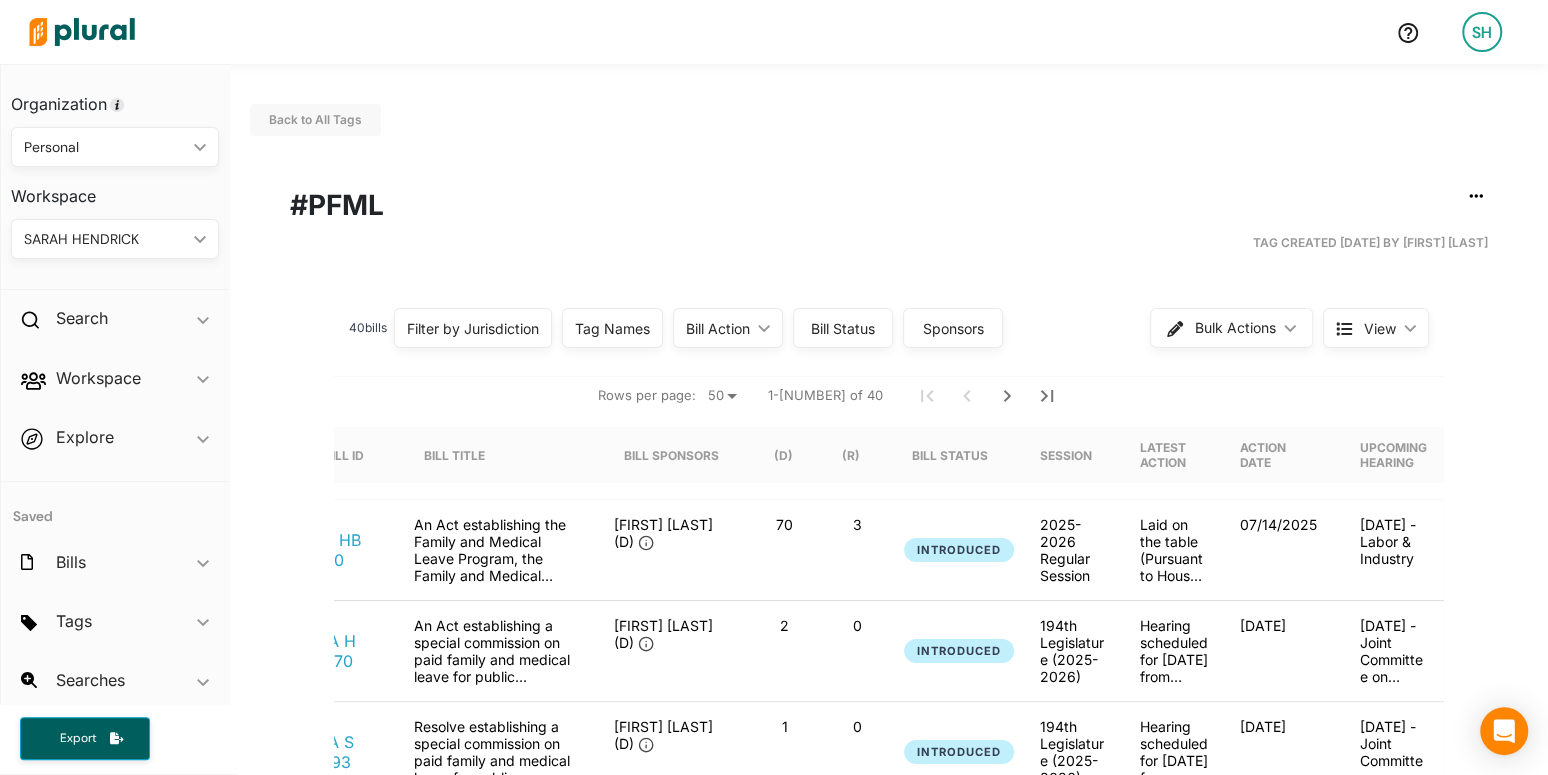 click on "50" at bounding box center [0, 0] 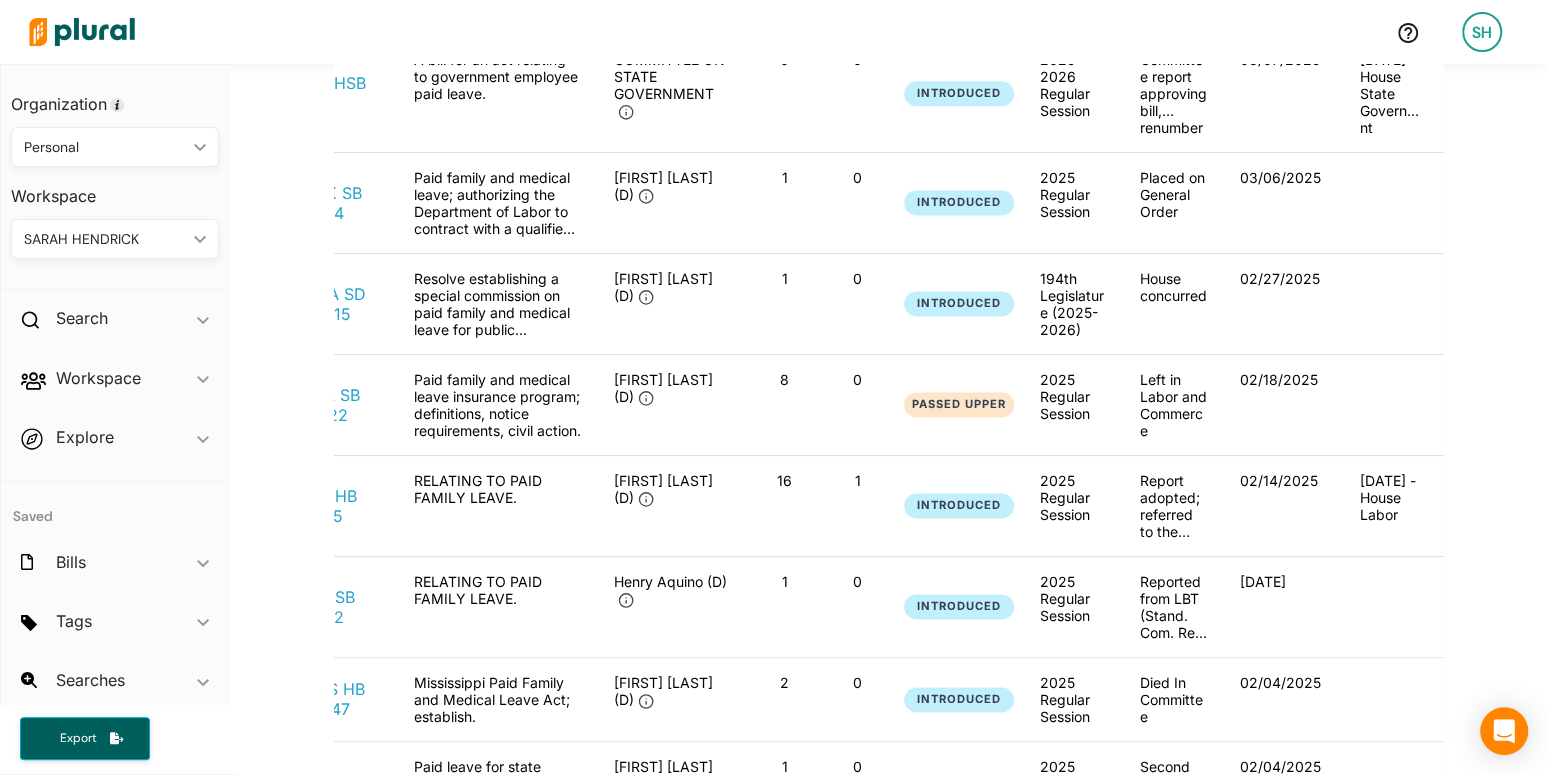 scroll, scrollTop: 2165, scrollLeft: 0, axis: vertical 